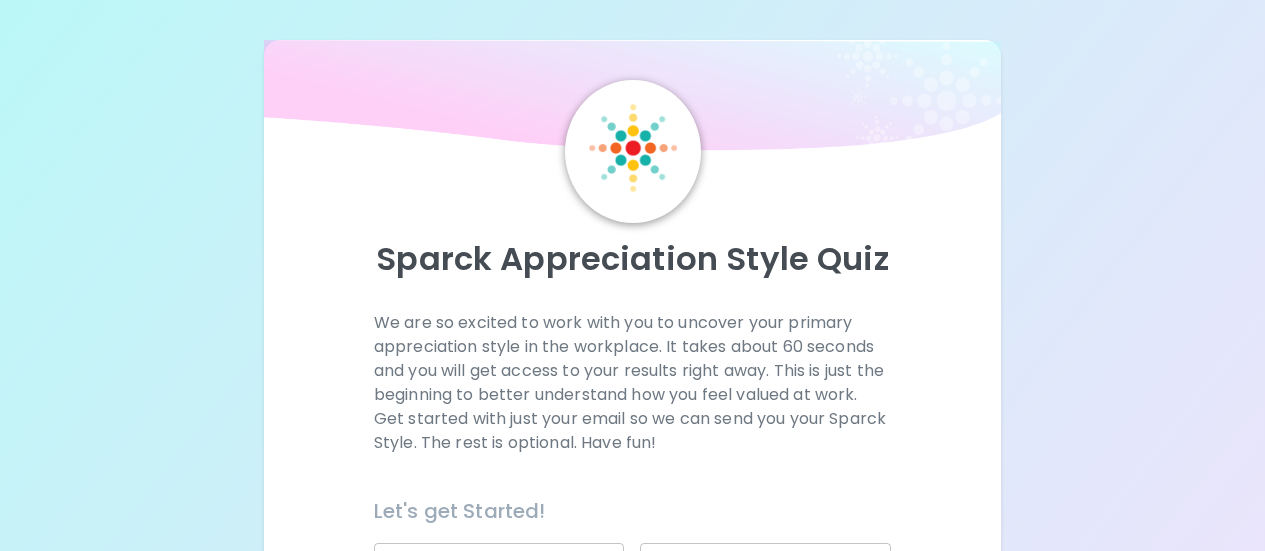 scroll, scrollTop: 0, scrollLeft: 0, axis: both 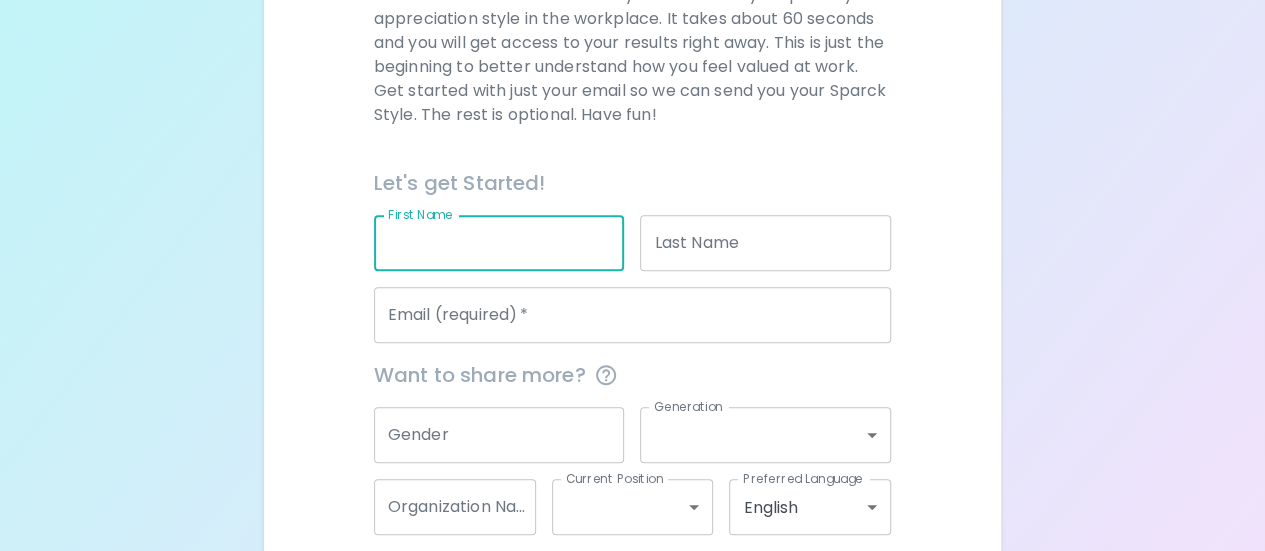 click on "First Name" at bounding box center (499, 243) 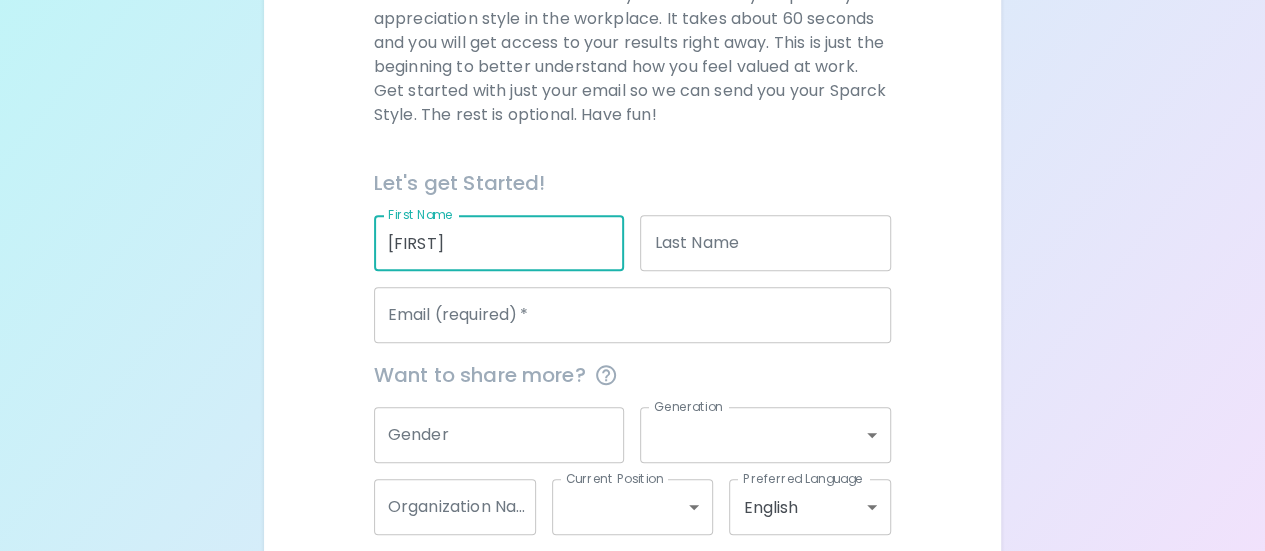 type on "[FIRST]" 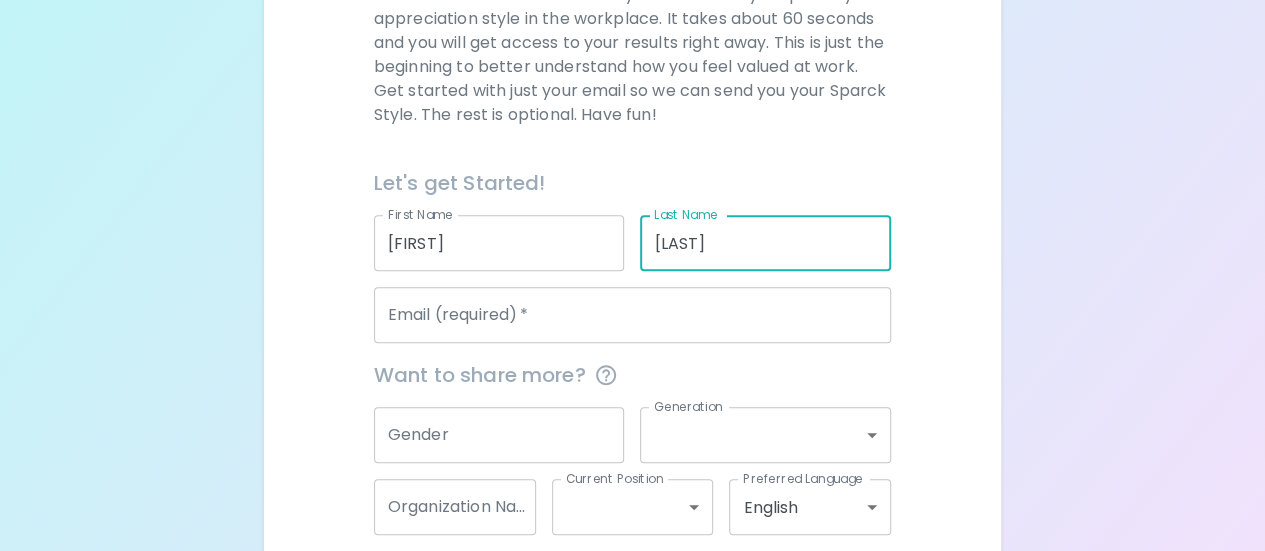 type on "[LAST]" 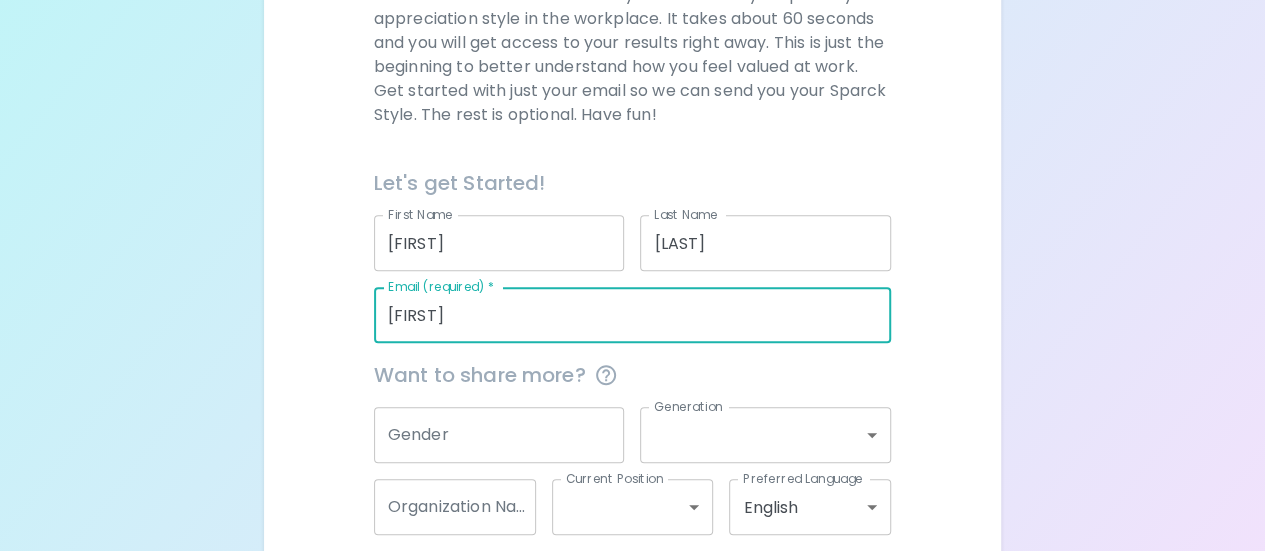 type on "[EMAIL]" 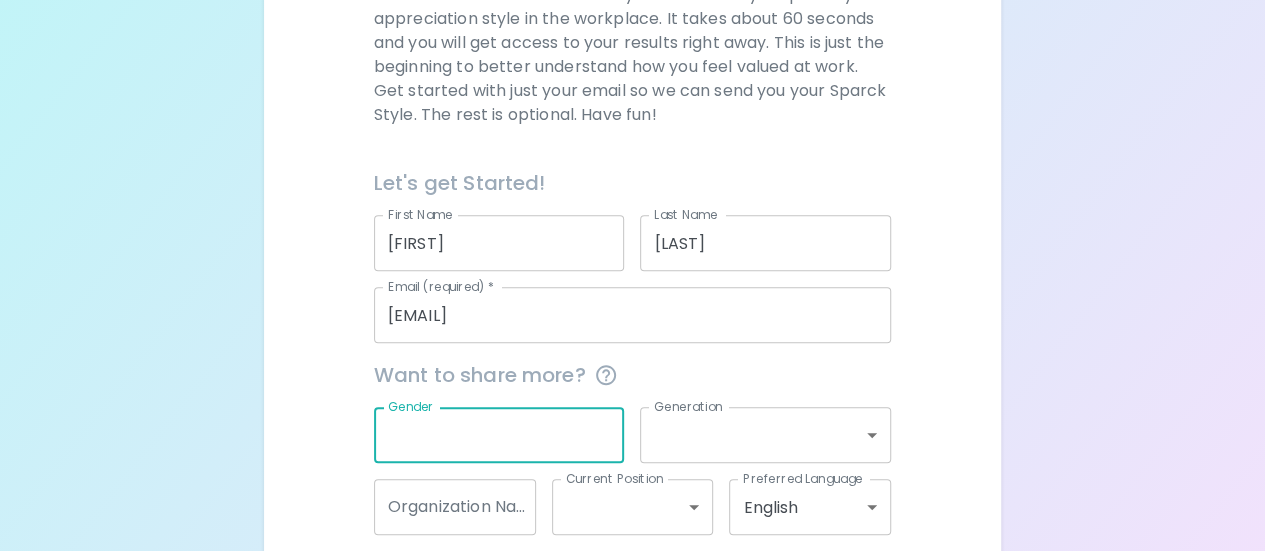 click on "Gender" at bounding box center (499, 435) 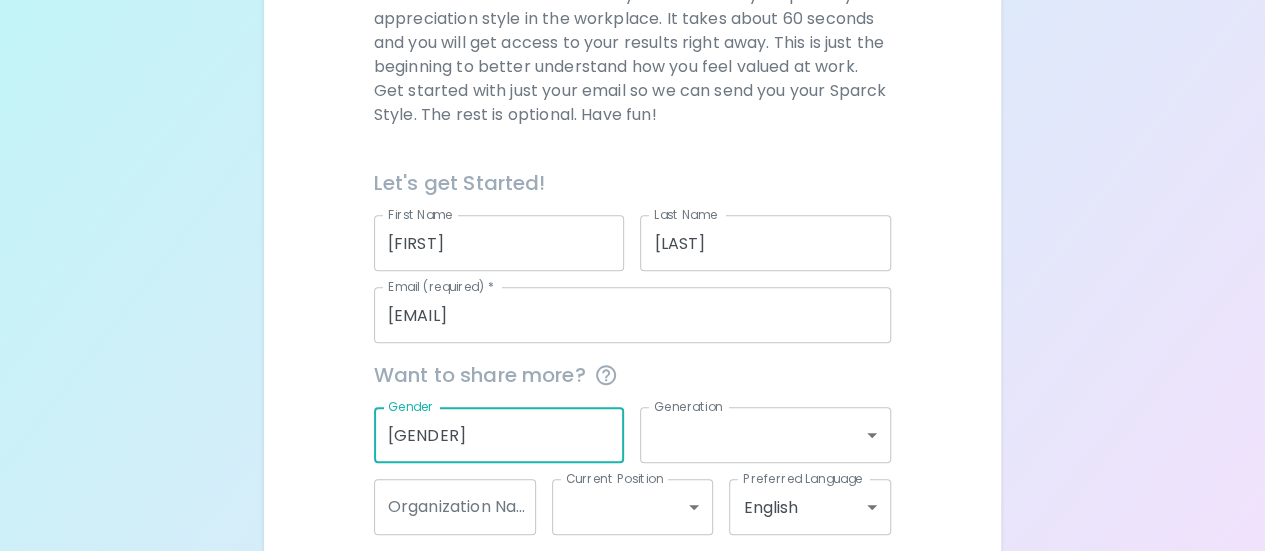 type on "[GENDER]" 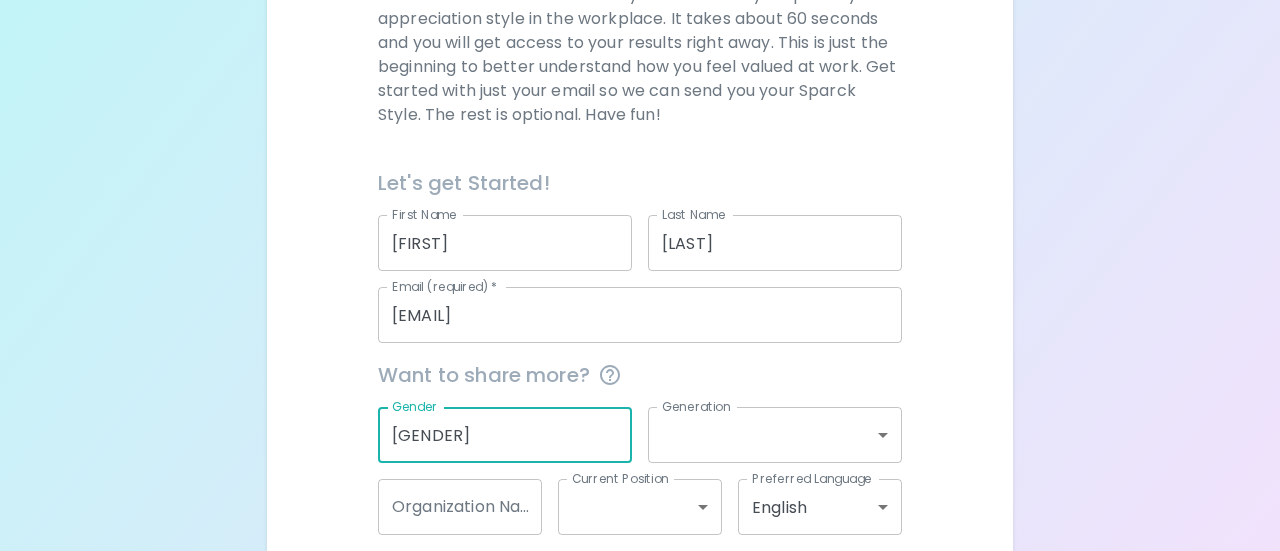 click on "Sparck Appreciation Style Quiz We are so excited to work with you to uncover your primary appreciation style in the workplace. It takes about 60 seconds and you will get access to your results right away. This is just the beginning to better understand how you feel valued at work. Get started with just your email so we can send you your Sparck Style. The rest is optional. Have fun! Let's get Started! First Name [FIRST] First Name Last Name [LAST] Last Name Email (required)   * [EMAIL] Email (required)   * Want to share more? Gender [GENDER] Gender Generation ​ Generation Organization Name Organization Name Current Position ​ Current Position Preferred Language English en Preferred Language Get Started   English Español العربية‏ Português" at bounding box center (640, 160) 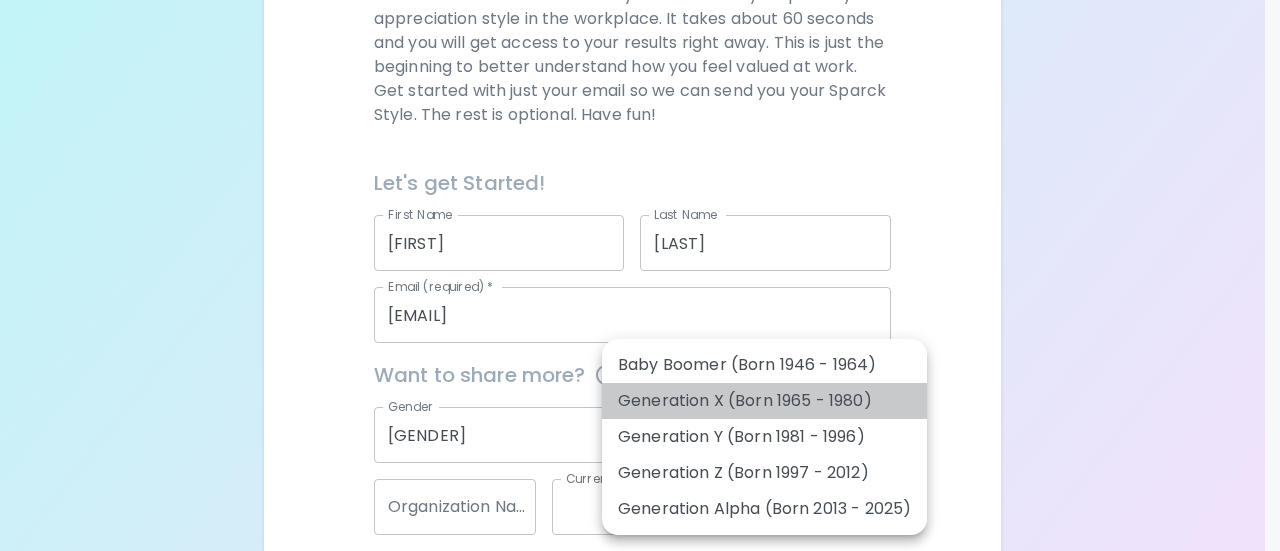 click on "Generation X (Born 1965 - 1980)" at bounding box center (764, 401) 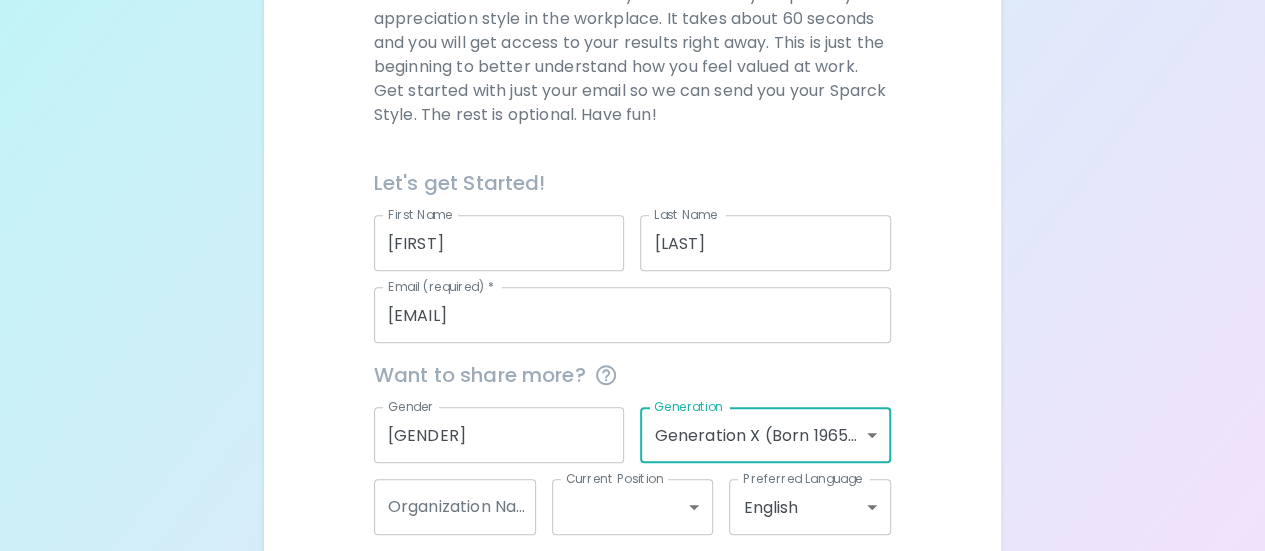 scroll, scrollTop: 425, scrollLeft: 0, axis: vertical 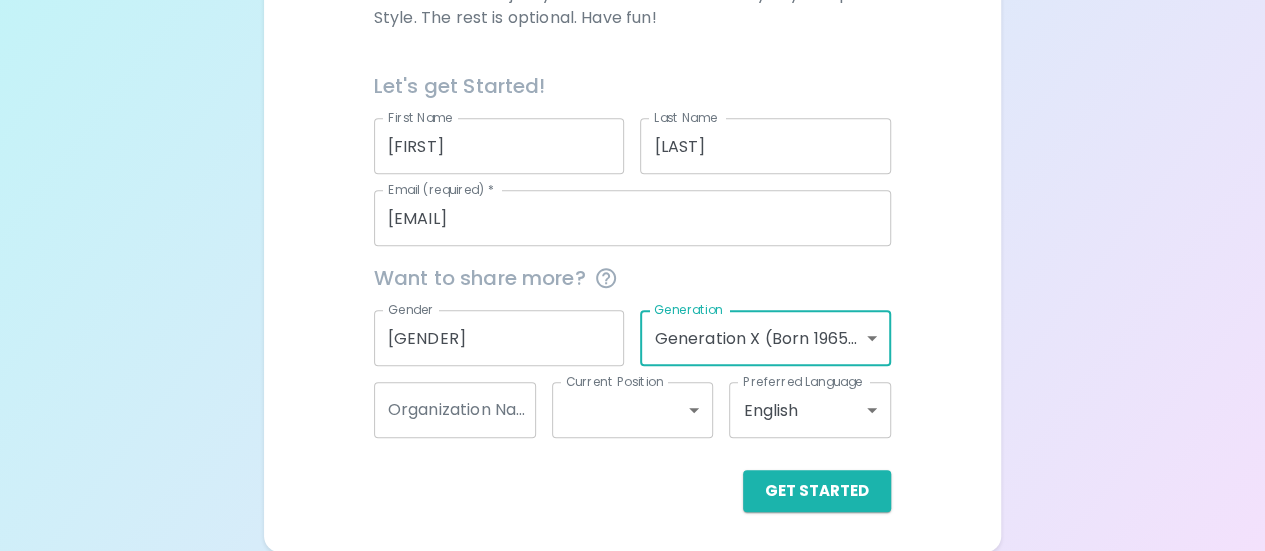click on "Organization Name" at bounding box center [455, 410] 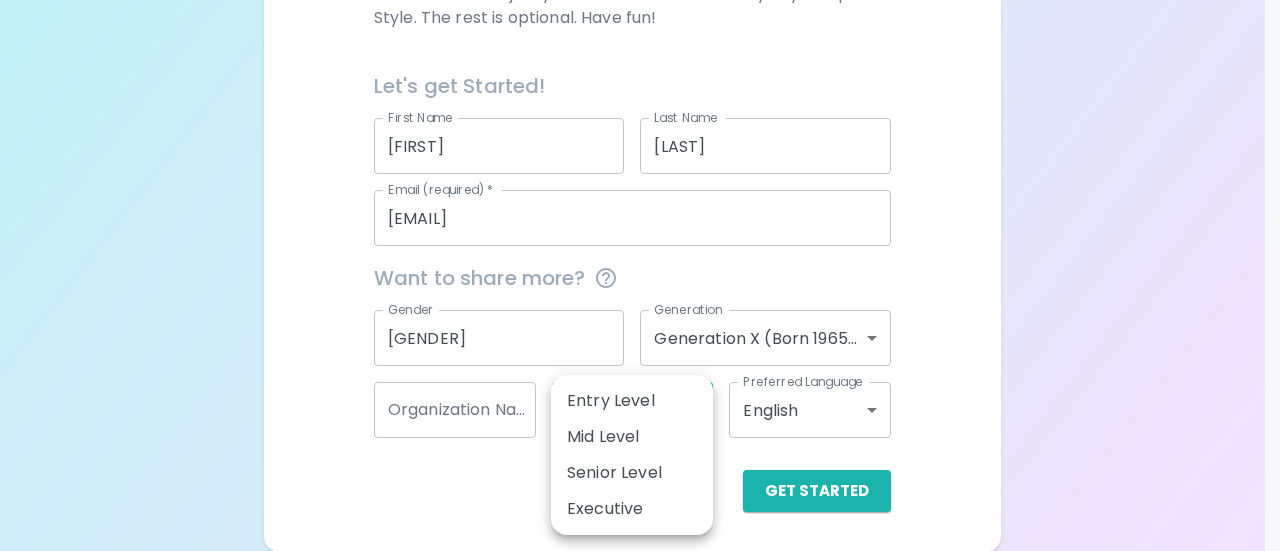 click on "Sparck Appreciation Style Quiz We are so excited to work with you to uncover your primary appreciation style in the workplace. It takes about 60 seconds and you will get access to your results right away. This is just the beginning to better understand how you feel valued at work. Get started with just your email so we can send you your Sparck Style. The rest is optional. Have fun! Let's get Started! First Name [FIRST] First Name Last Name [LAST] Last Name Email (required)   * [EMAIL] Email (required)   * Want to share more? Gender [GENDER] Gender Generation Generation X (Born 1965 - 1980) generation_x Generation Organization Name Organization Name Current Position ​ Current Position Preferred Language English en Preferred Language Get Started   English Español Portuguese BR Japanese German Arabic Danish Dutch French Finnish Italian Swedish Russian Canadian French EU Spanish" at bounding box center (640, 63) 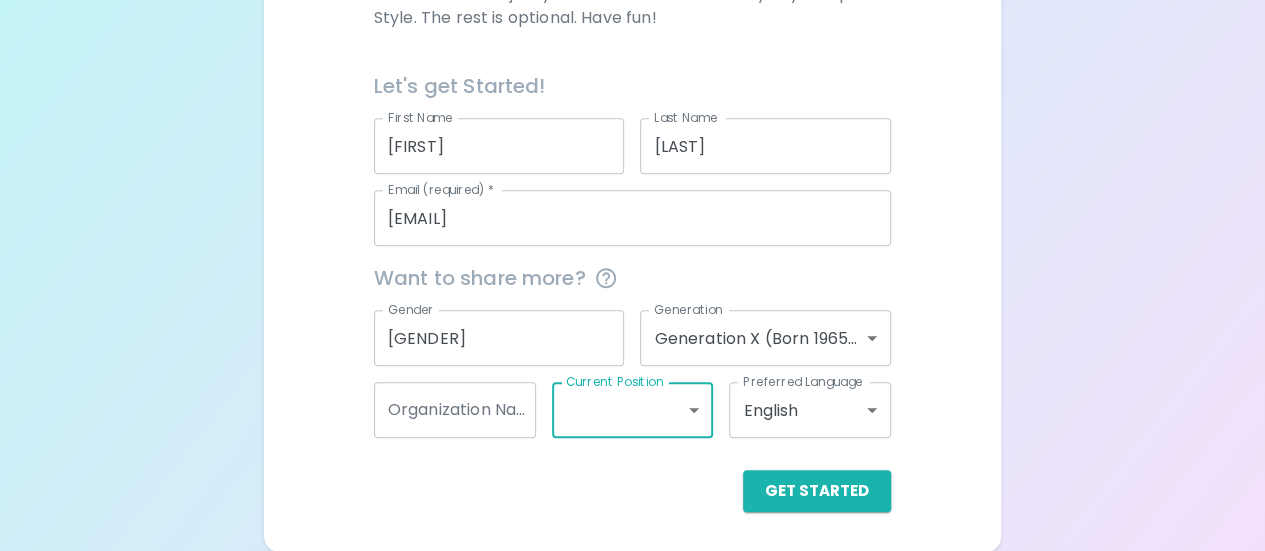 click on "[GENDER]" at bounding box center [499, 338] 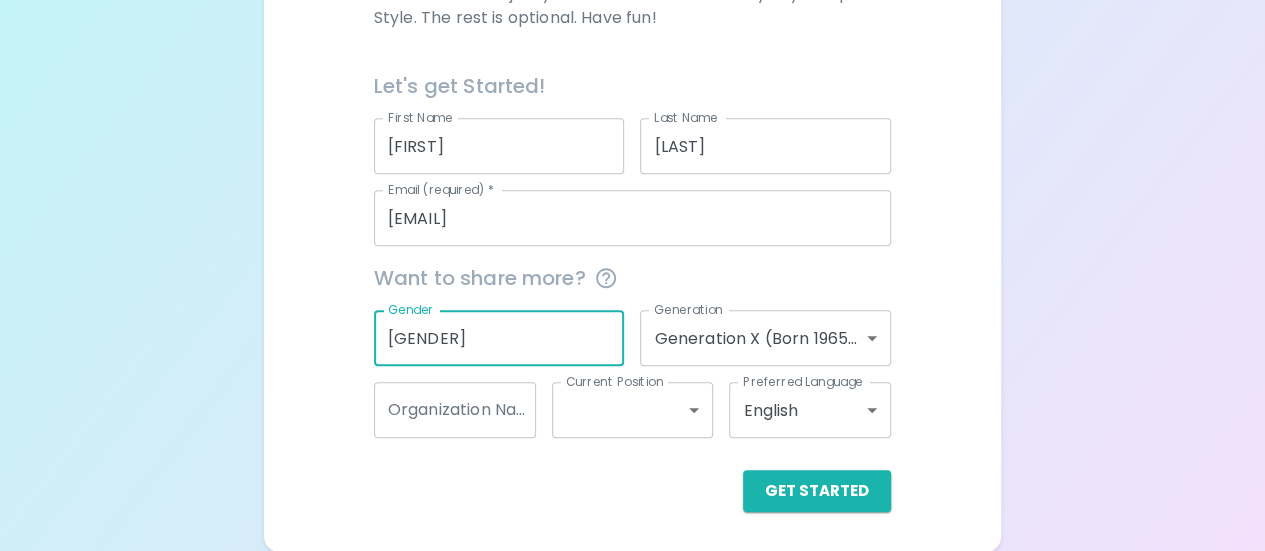 type on "[GENDER]" 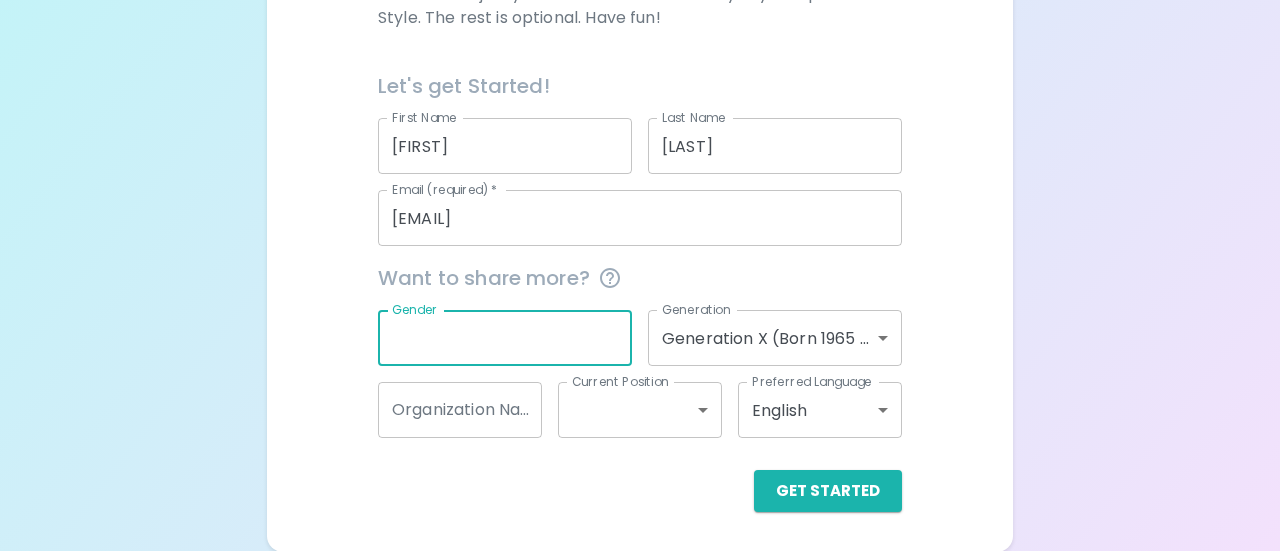 click on "Sparck Appreciation Style Quiz We are so excited to work with you to uncover your primary appreciation style in the workplace. It takes about 60 seconds and you will get access to your results right away. This is just the beginning to better understand how you feel valued at work. Get started with just your email so we can send you your Sparck Style. The rest is optional. Have fun! Let's get Started! First Name [FIRST] First Name Last Name [LAST] Last Name Email (required)   * [EMAIL] Email (required)   * Want to share more? Gender [GENDER] Gender Generation Generation X (Born 1965 - 1980) generation_x Generation Organization Name Organization Name Current Position ​ Current Position Preferred Language English en Preferred Language Get Started   English Español العربية‏ Português" at bounding box center (640, 63) 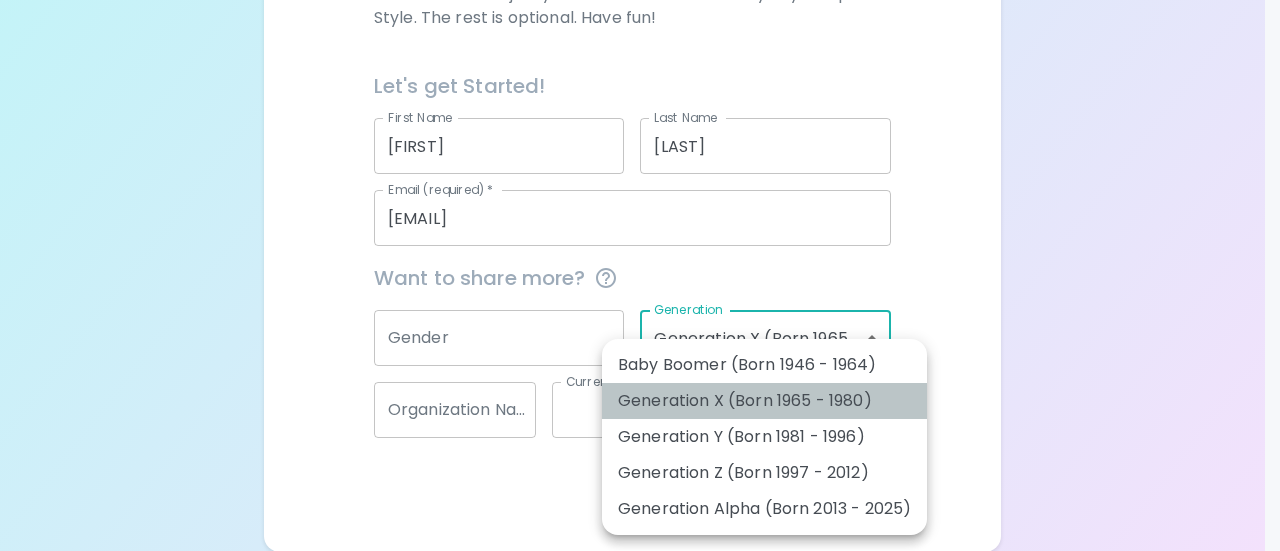 click on "Generation X (Born 1965 - 1980)" at bounding box center [764, 401] 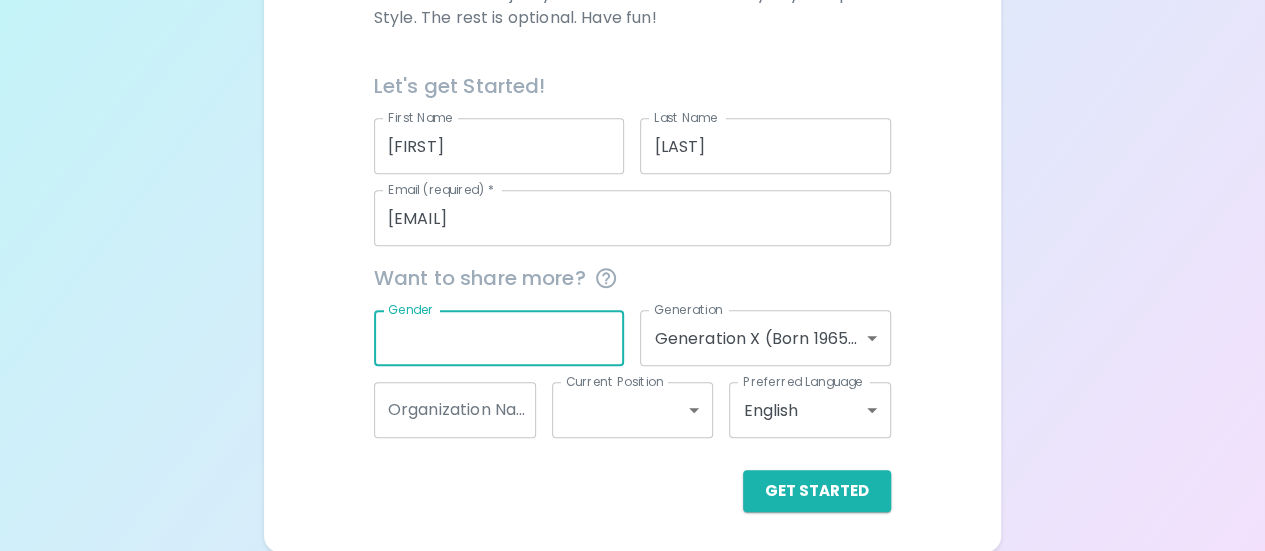 click on "Gender" at bounding box center (499, 338) 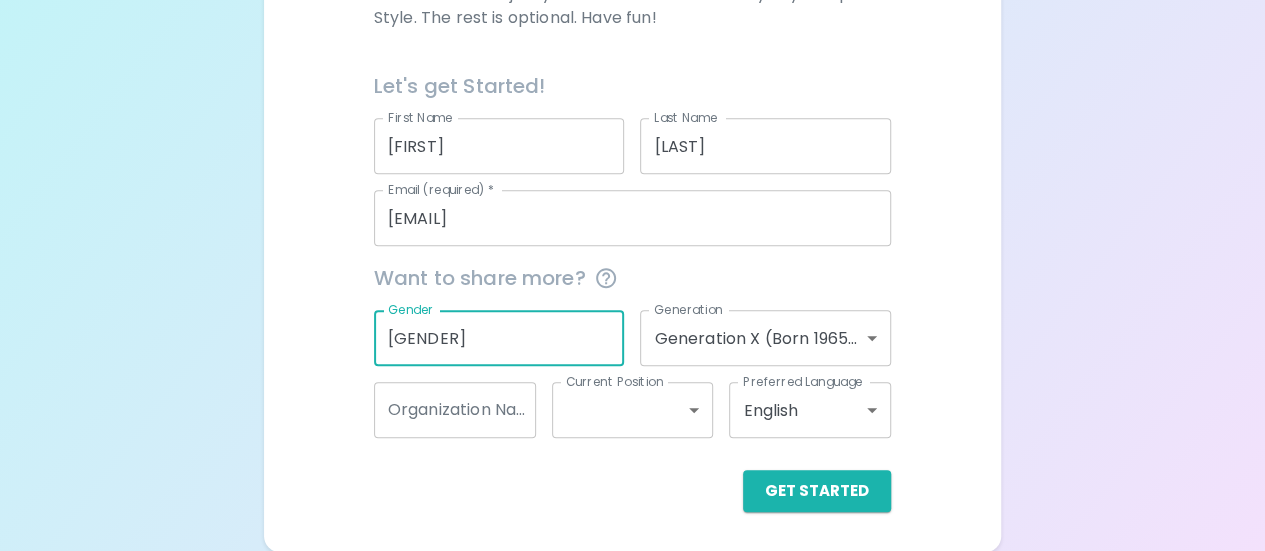 type on "[GENDER]" 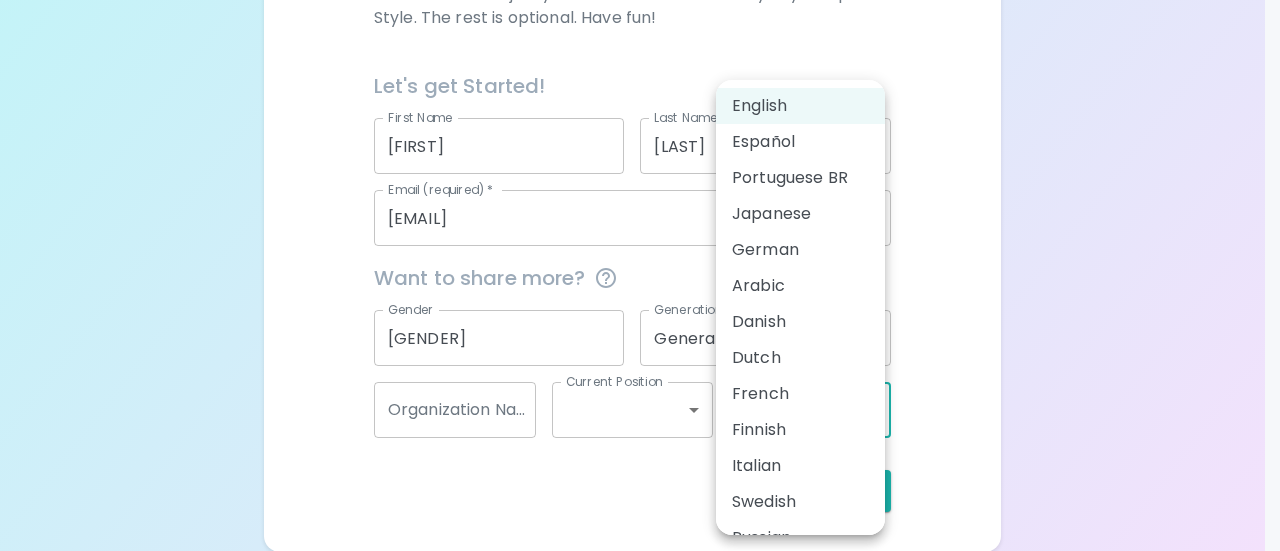 click on "Sparck Appreciation Style Quiz We are so excited to work with you to uncover your primary appreciation style in the workplace. It takes about 60 seconds and you will get access to your results right away. This is just the beginning to better understand how you feel valued at work. Get started with just your email so we can send you your Sparck Style. The rest is optional. Have fun! Let's get Started! First Name [FIRST] First Name Last Name [LAST] Last Name Email (required)   * [EMAIL] Email (required)   * Want to share more? Gender [GENDER] Gender Generation Generation X (Born 1965 - 1980) generation_x Generation Organization Name Organization Name Current Position ​ Current Position Preferred Language English en Preferred Language Get Started   English Español Portuguese BR Japanese German Arabic Danish Dutch French Finnish Italian Swedish Russian Canadian French EU Spanish" at bounding box center [640, 63] 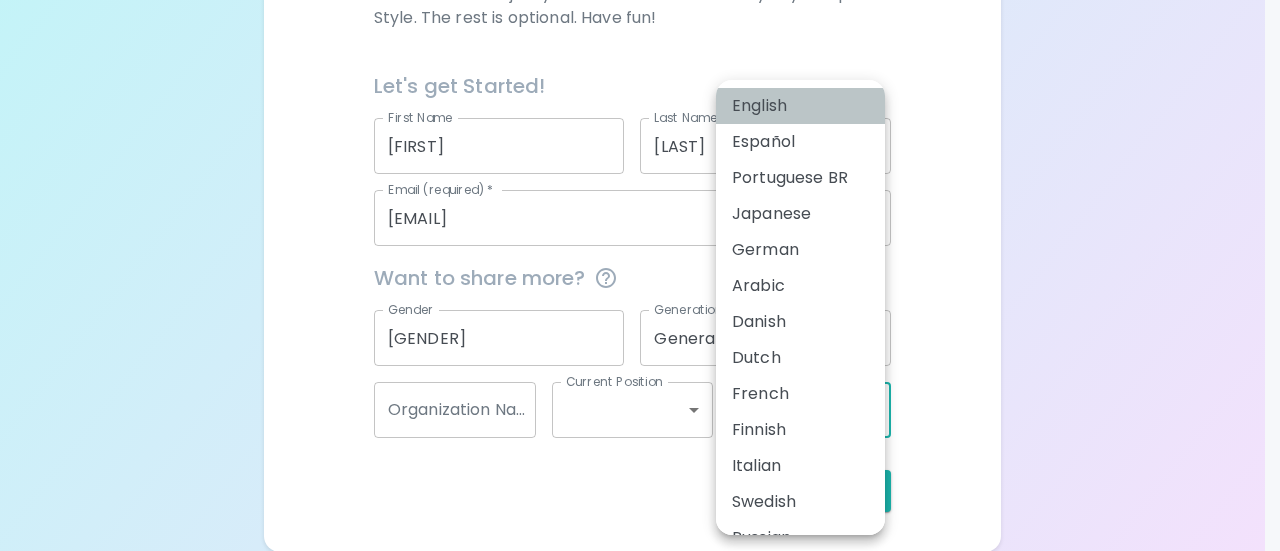 click on "English" at bounding box center [800, 106] 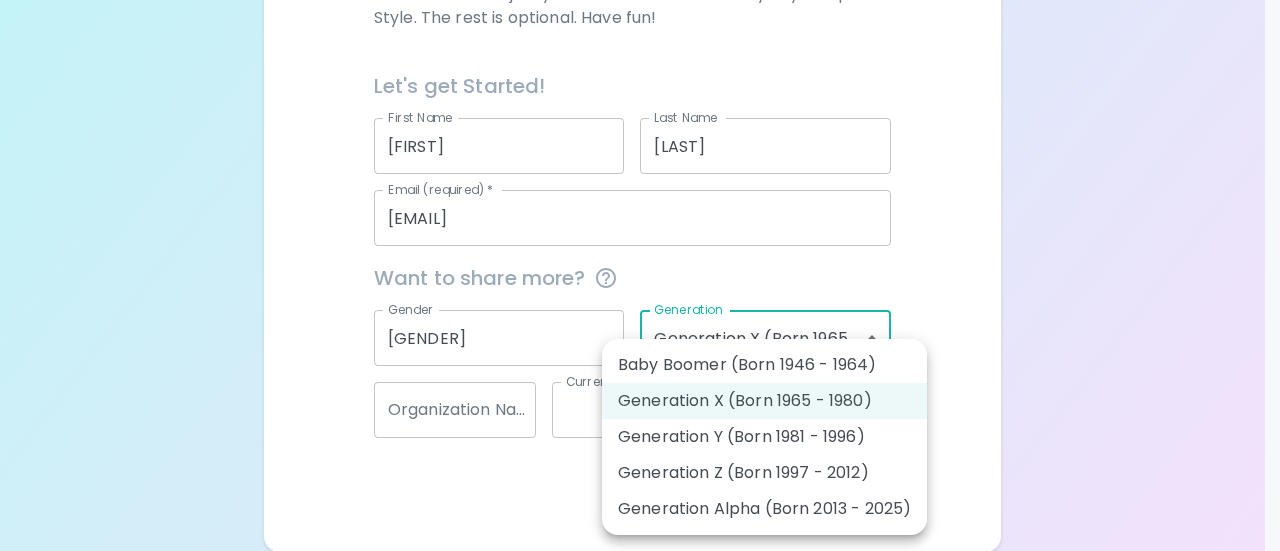 click on "Sparck Appreciation Style Quiz We are so excited to work with you to uncover your primary appreciation style in the workplace. It takes about 60 seconds and you will get access to your results right away. This is just the beginning to better understand how you feel valued at work. Get started with just your email so we can send you your Sparck Style. The rest is optional. Have fun! Let's get Started! First Name [FIRST] First Name Last Name [LAST] Last Name Email (required)   * [EMAIL] Email (required)   * Want to share more? Gender [GENDER] Gender Generation Generation X (Born 1965 - 1980) generation_x Generation Organization Name Organization Name Current Position ​ Current Position Preferred Language English en Preferred Language Get Started   English Español العربية‏ Português Baby Boomer (Born 1946 - 1964) Generation X (Born 1965 - 1980) Generation Y (Born 1981 - 1996) Generation Z (Born 1997 - 2012) Generation Alpha (Born 2013 - 2025)" at bounding box center [640, 63] 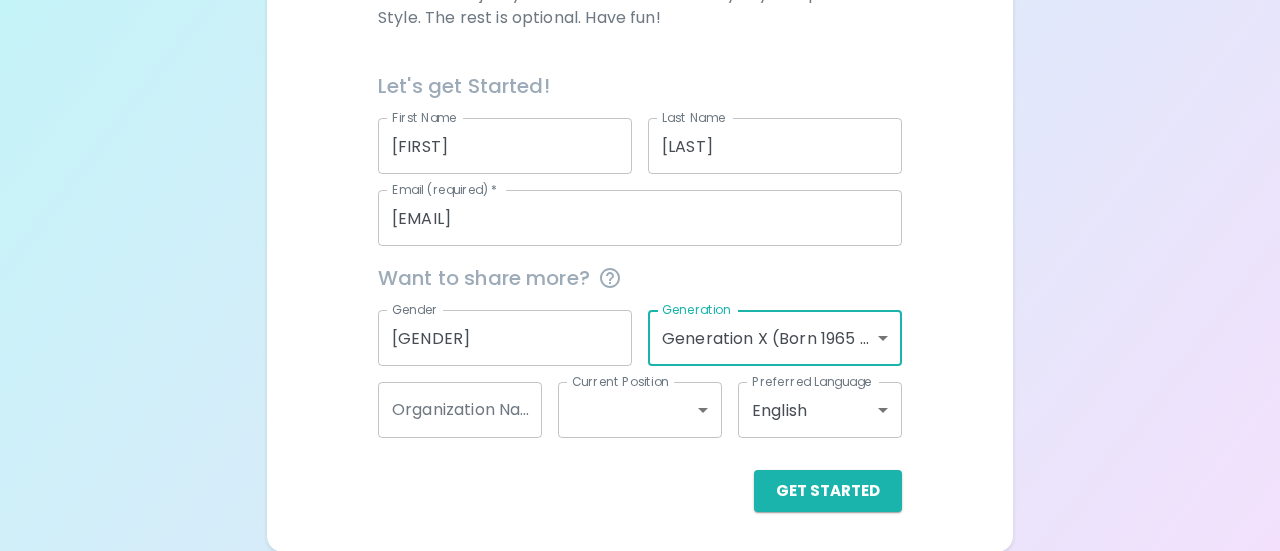 click on "Sparck Appreciation Style Quiz We are so excited to work with you to uncover your primary appreciation style in the workplace. It takes about 60 seconds and you will get access to your results right away. This is just the beginning to better understand how you feel valued at work. Get started with just your email so we can send you your Sparck Style. The rest is optional. Have fun! Let's get Started! First Name [FIRST] First Name Last Name [LAST] Last Name Email (required)   * [EMAIL] Email (required)   * Want to share more? Gender [GENDER] Gender Generation Generation X (Born 1965 - 1980) generation_x Generation Organization Name Organization Name Current Position ​ Current Position Preferred Language English en Preferred Language Get Started   English Español العربية‏ Português" at bounding box center [640, 63] 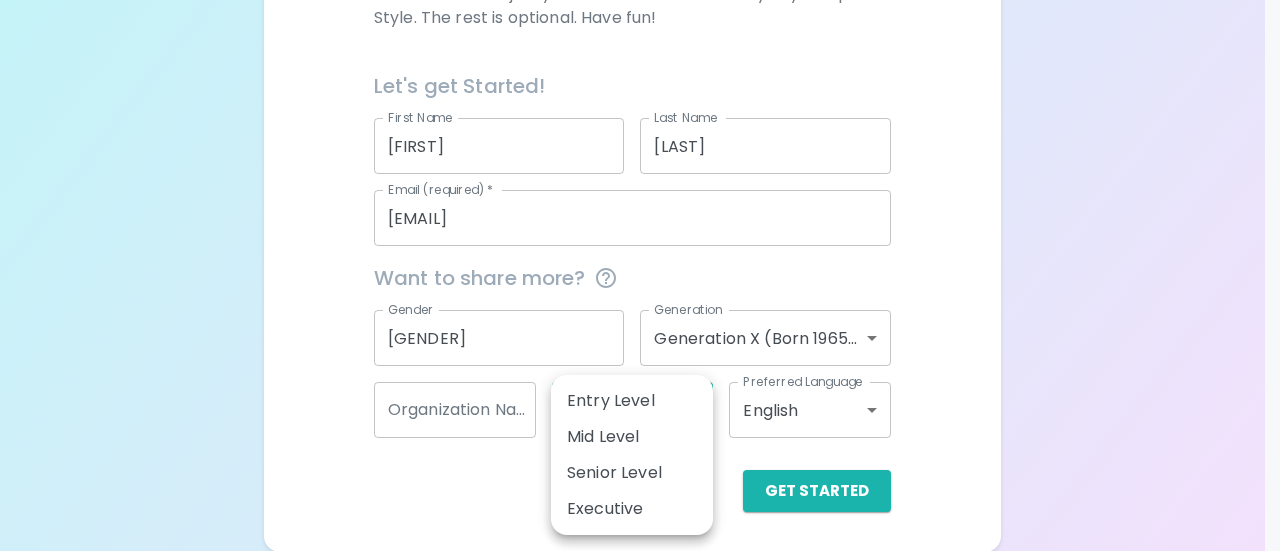 click at bounding box center (640, 275) 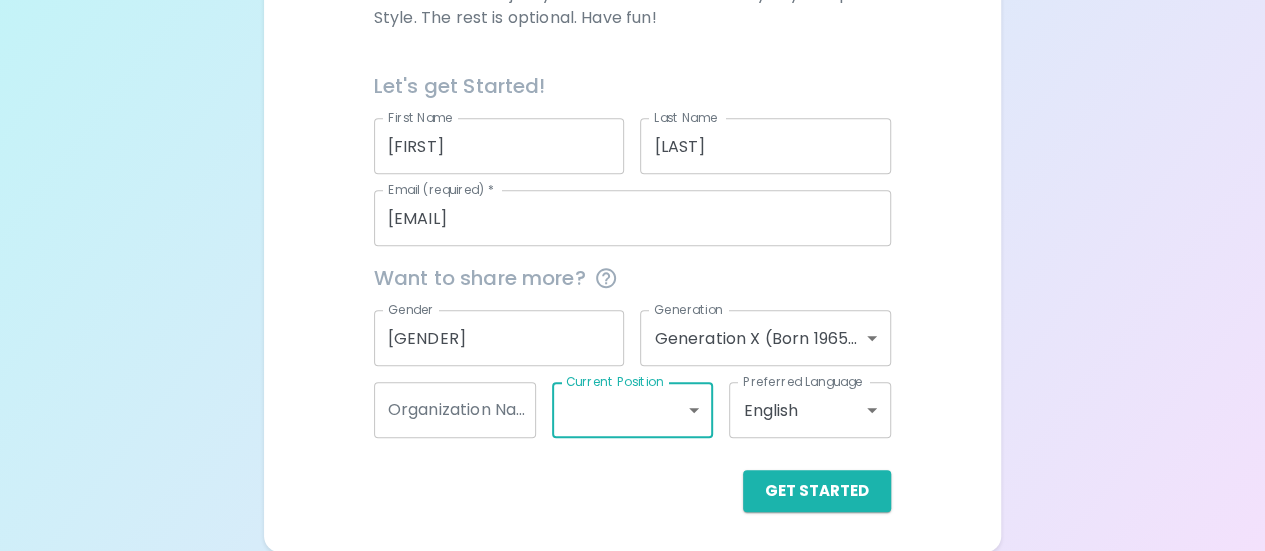 click on "Organization Name" at bounding box center [455, 410] 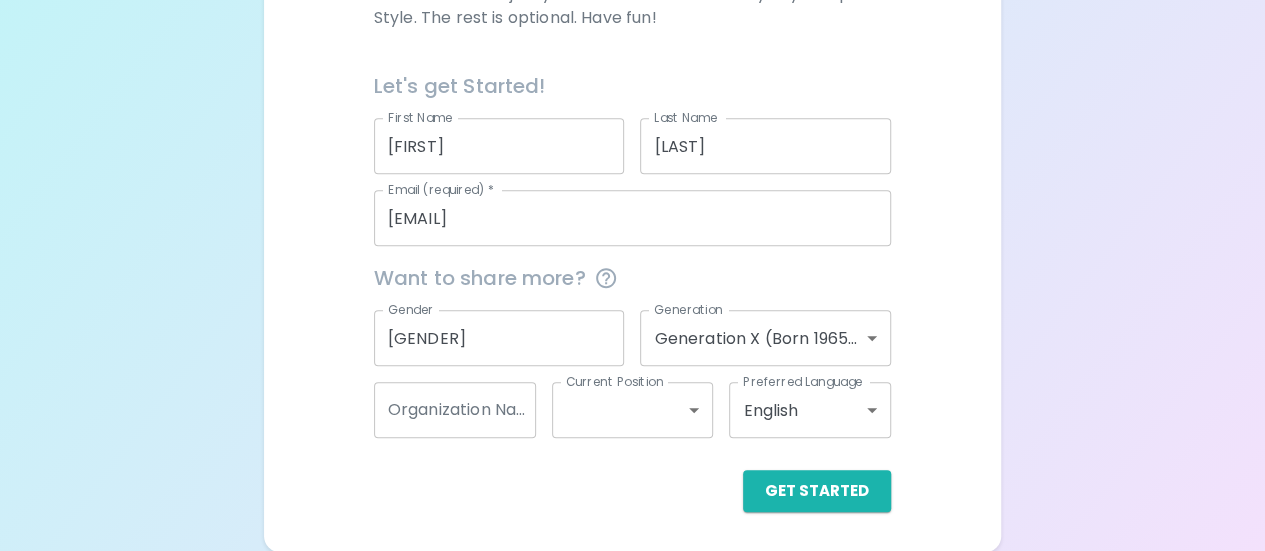 click on "Get Started" at bounding box center [632, 491] 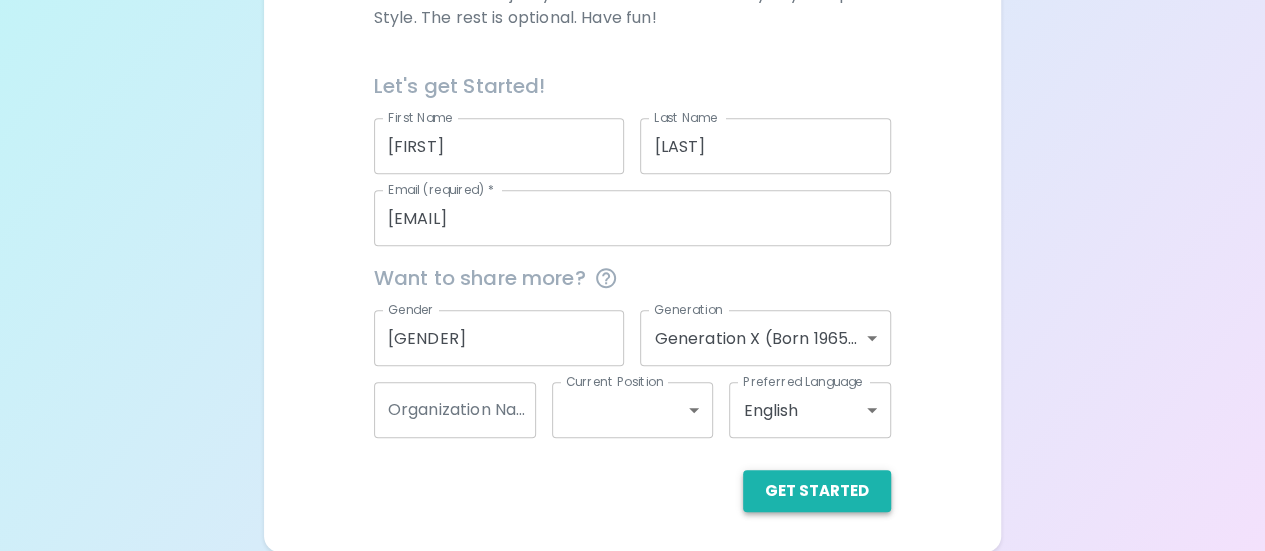 click on "Get Started" at bounding box center (817, 491) 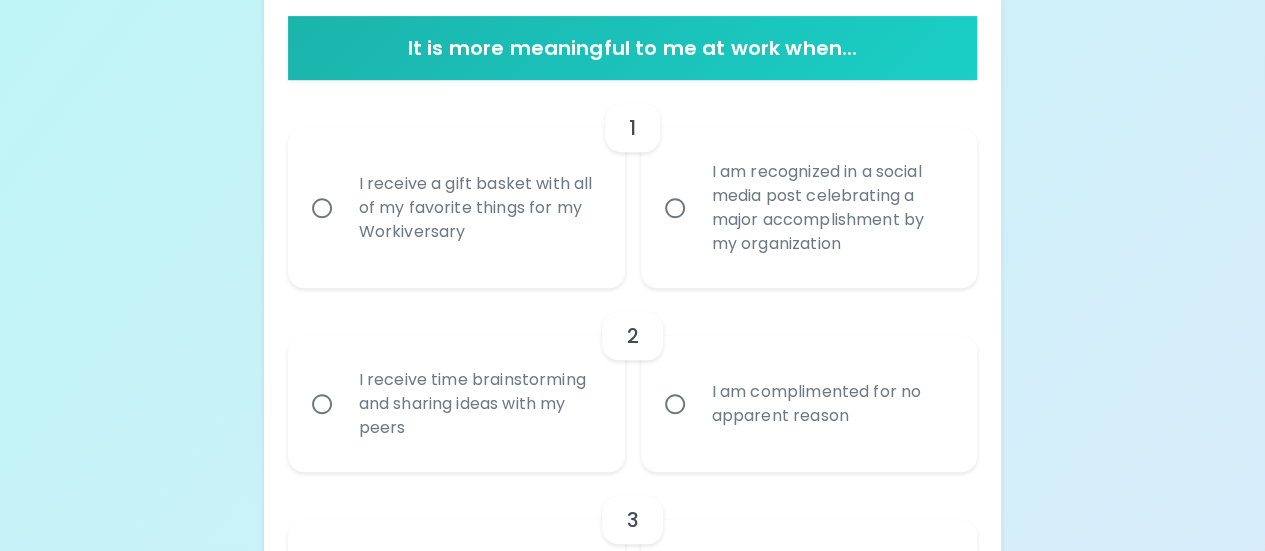 scroll, scrollTop: 400, scrollLeft: 0, axis: vertical 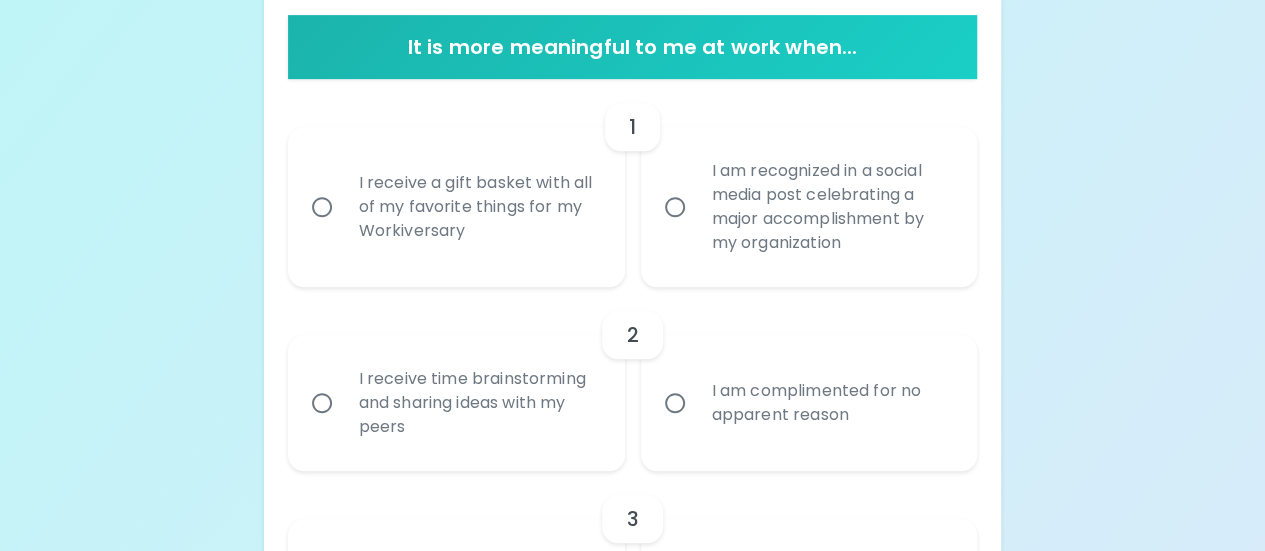 click on "I receive a gift basket with all of my favorite things for my Workiversary" at bounding box center (322, 207) 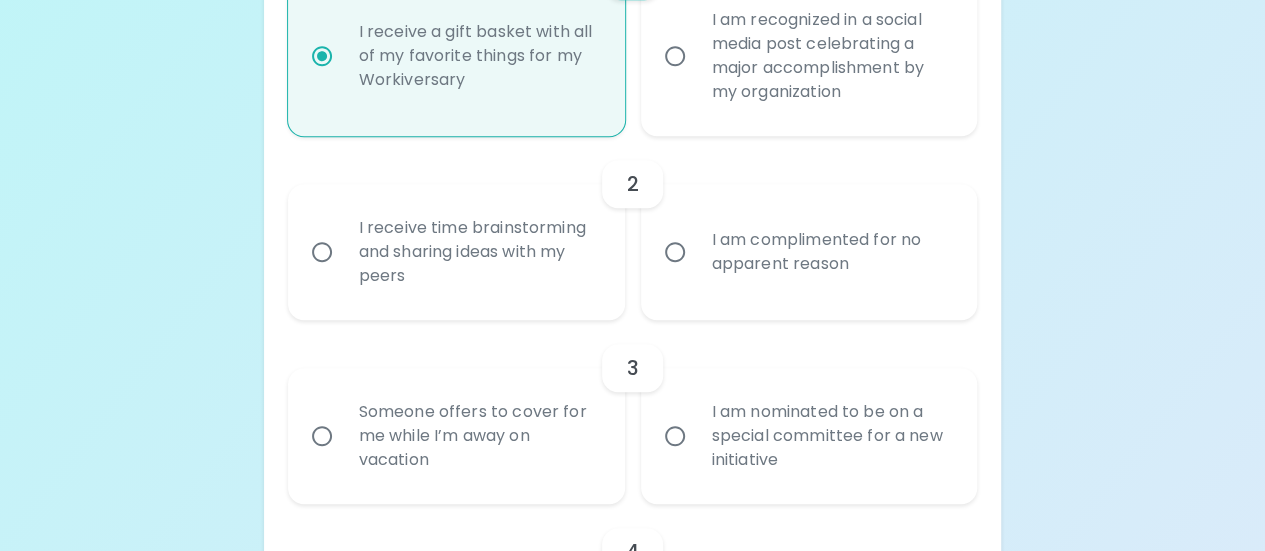 scroll, scrollTop: 560, scrollLeft: 0, axis: vertical 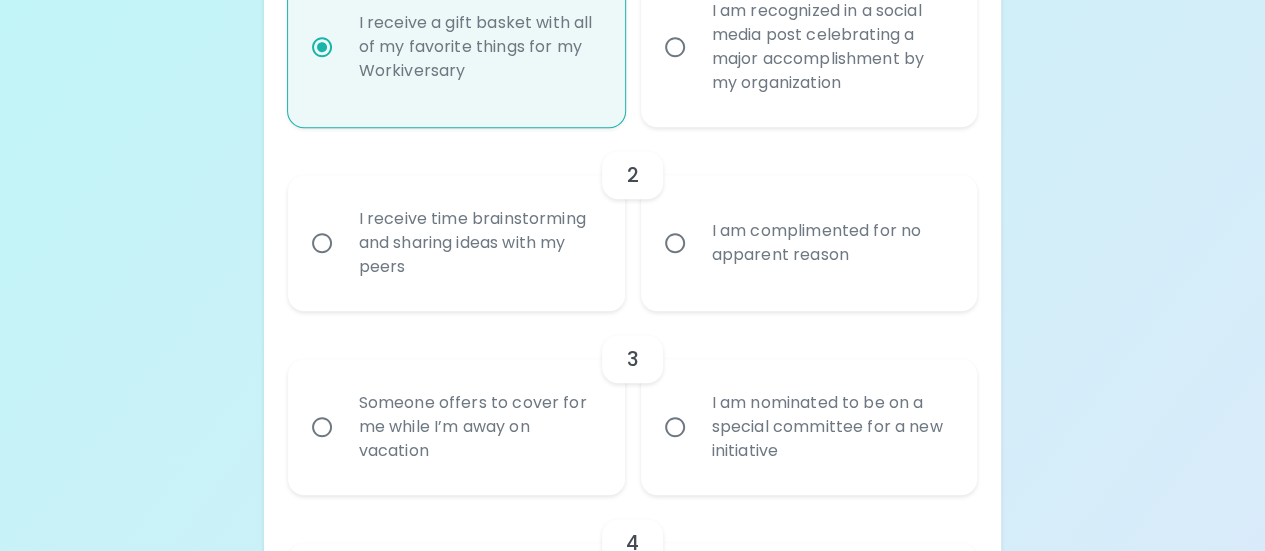 click on "I receive time brainstorming and sharing ideas with my peers" at bounding box center (322, 243) 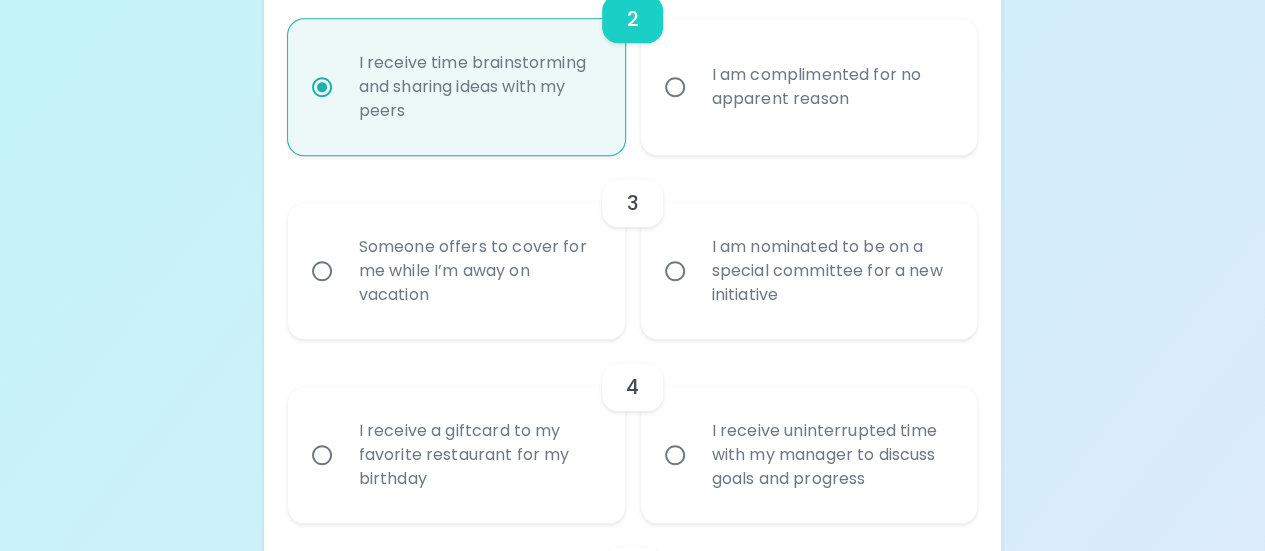 scroll, scrollTop: 720, scrollLeft: 0, axis: vertical 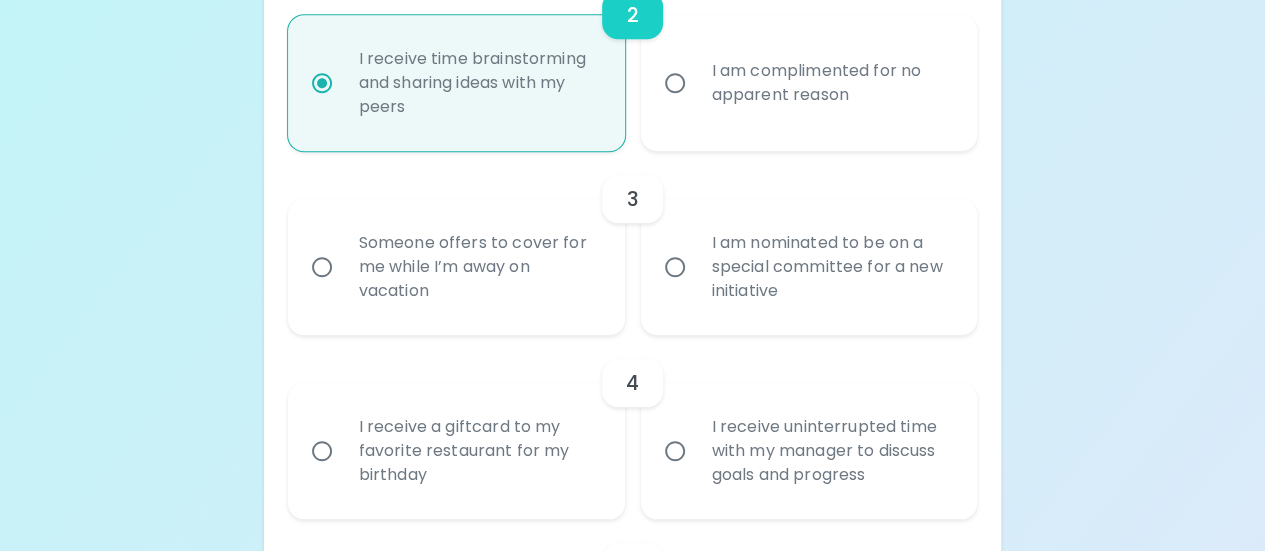 radio on "true" 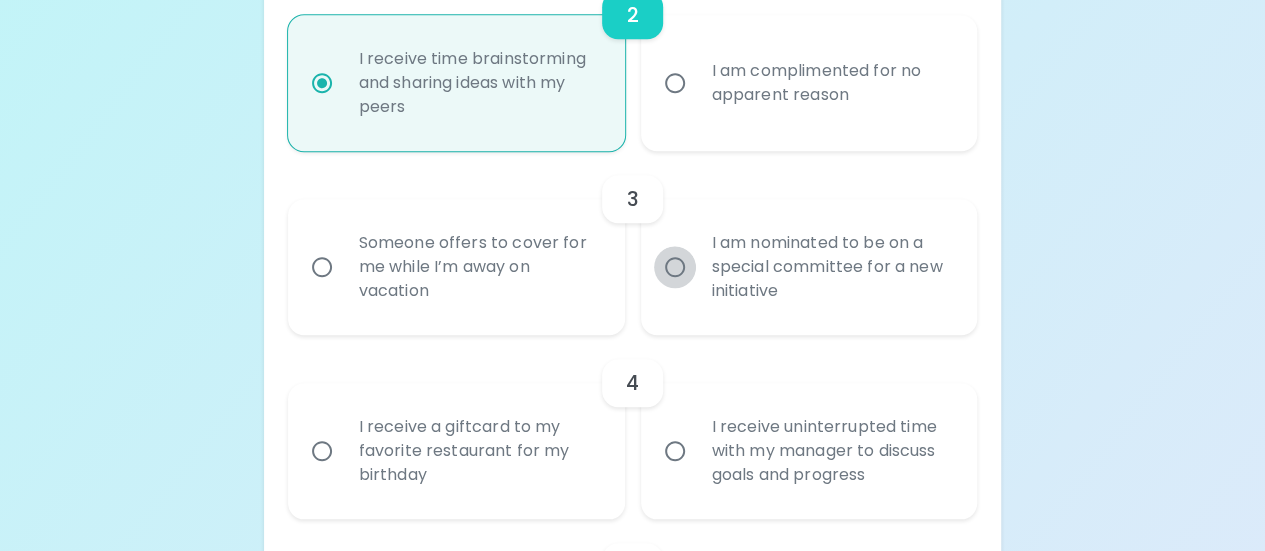 click on "I am nominated to be on a special committee for a new initiative" at bounding box center [675, 267] 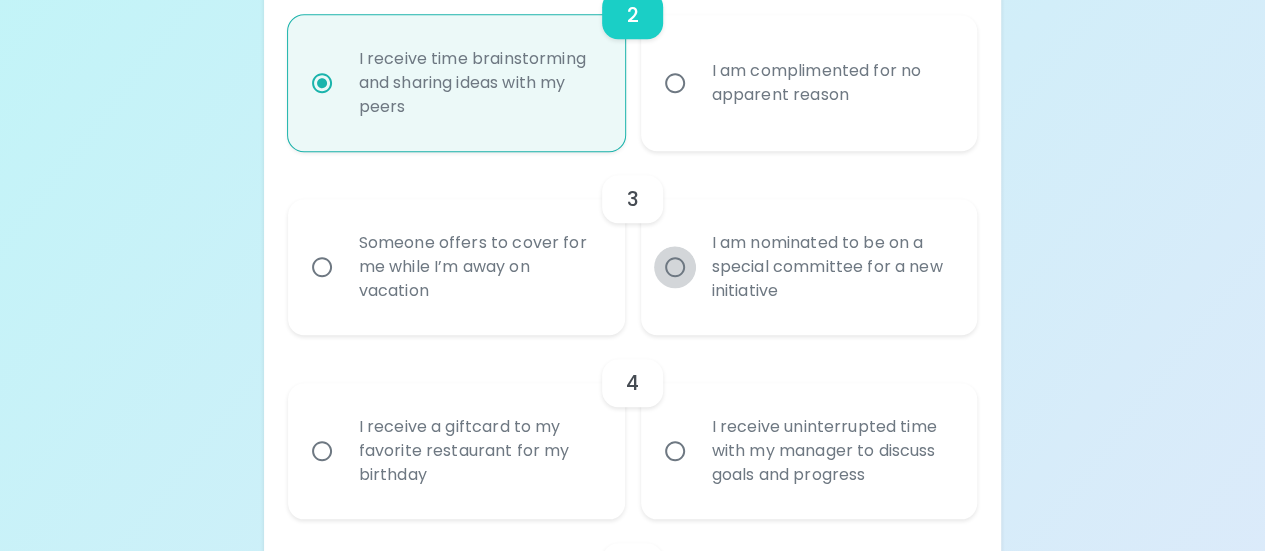 radio on "false" 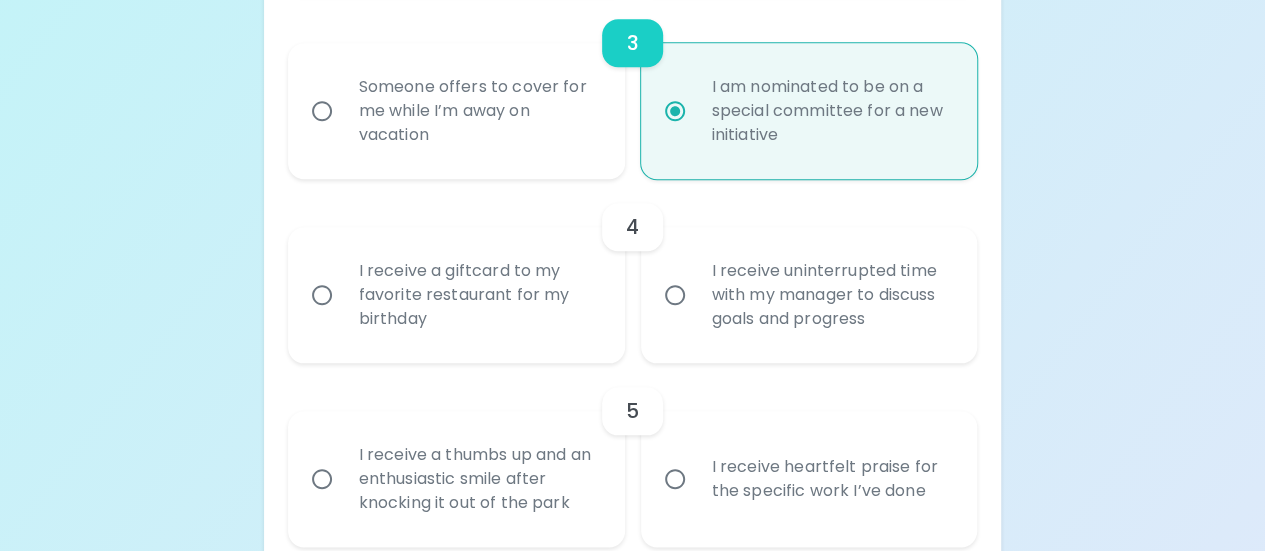 scroll, scrollTop: 880, scrollLeft: 0, axis: vertical 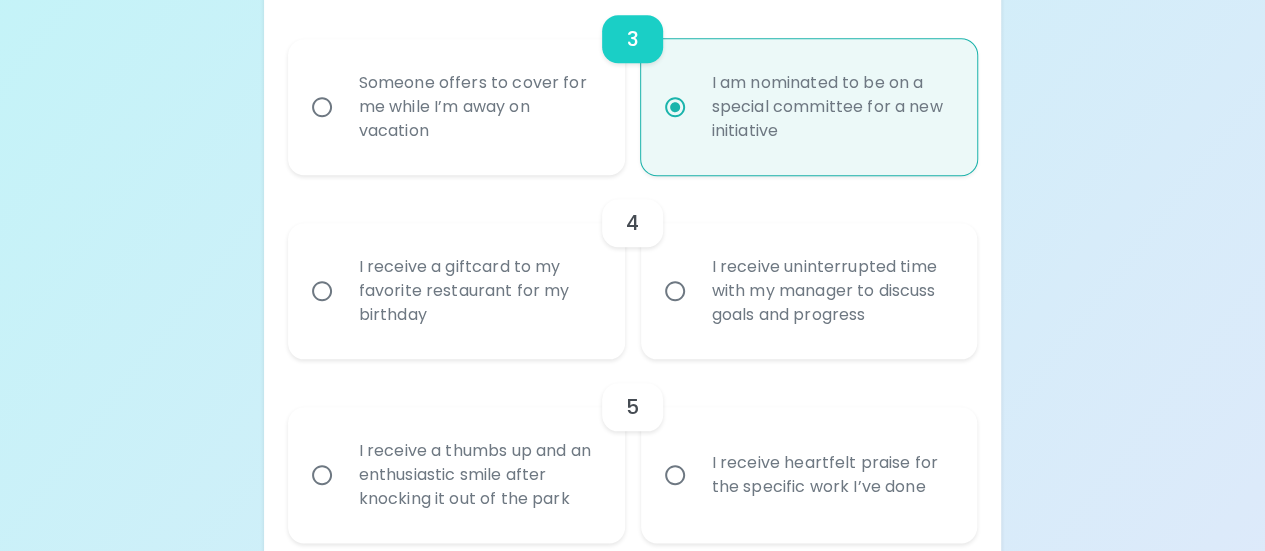 radio on "true" 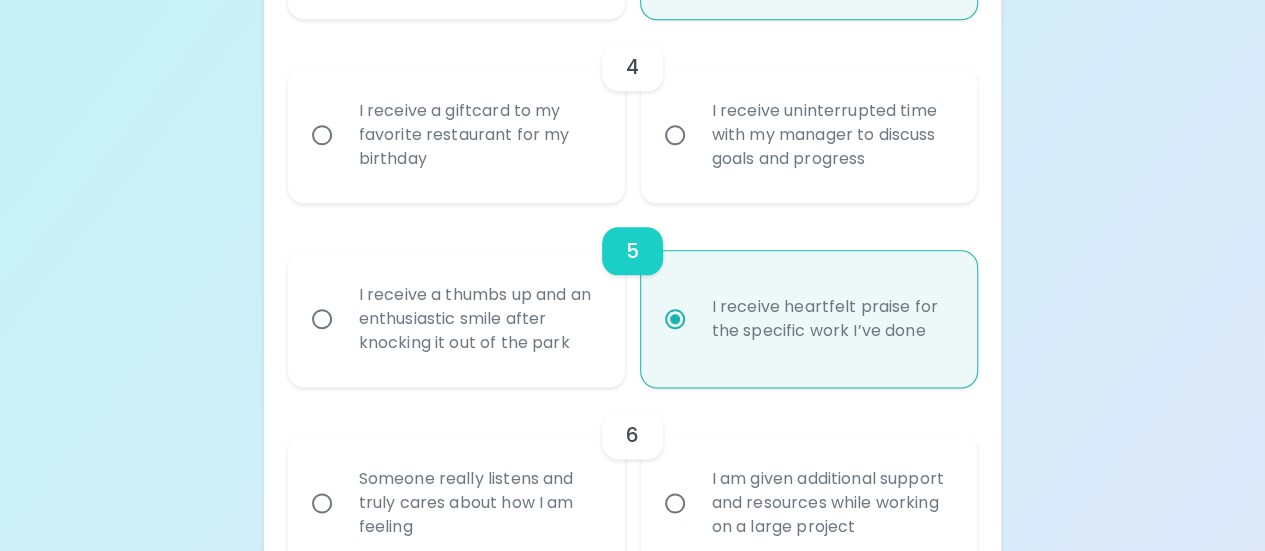 scroll, scrollTop: 1040, scrollLeft: 0, axis: vertical 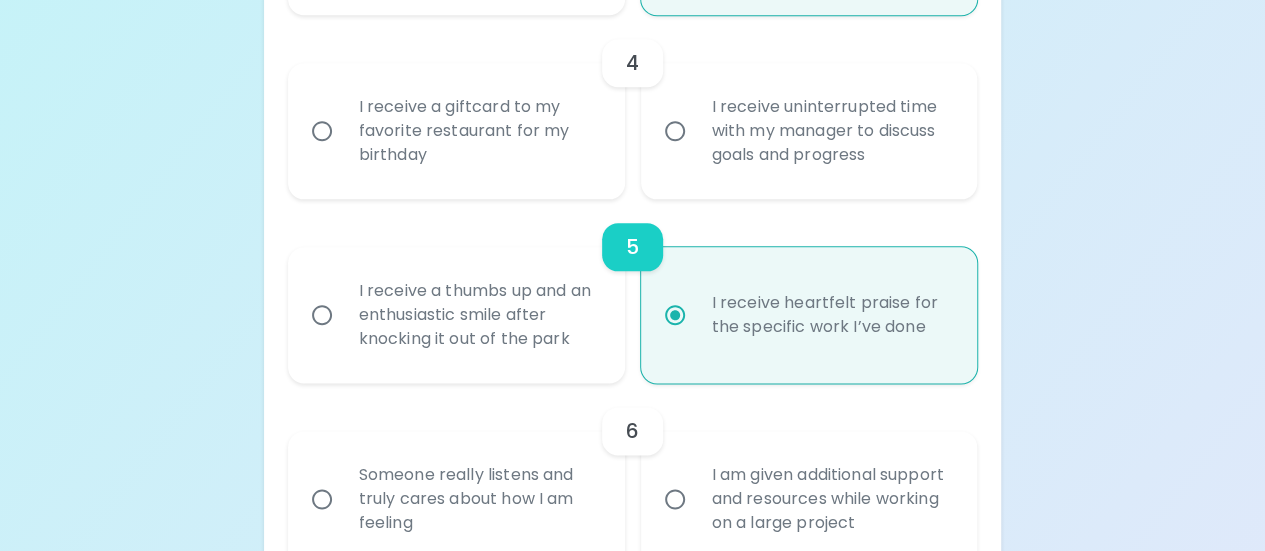 click on "Someone really listens and truly cares about how I am feeling" at bounding box center (322, 499) 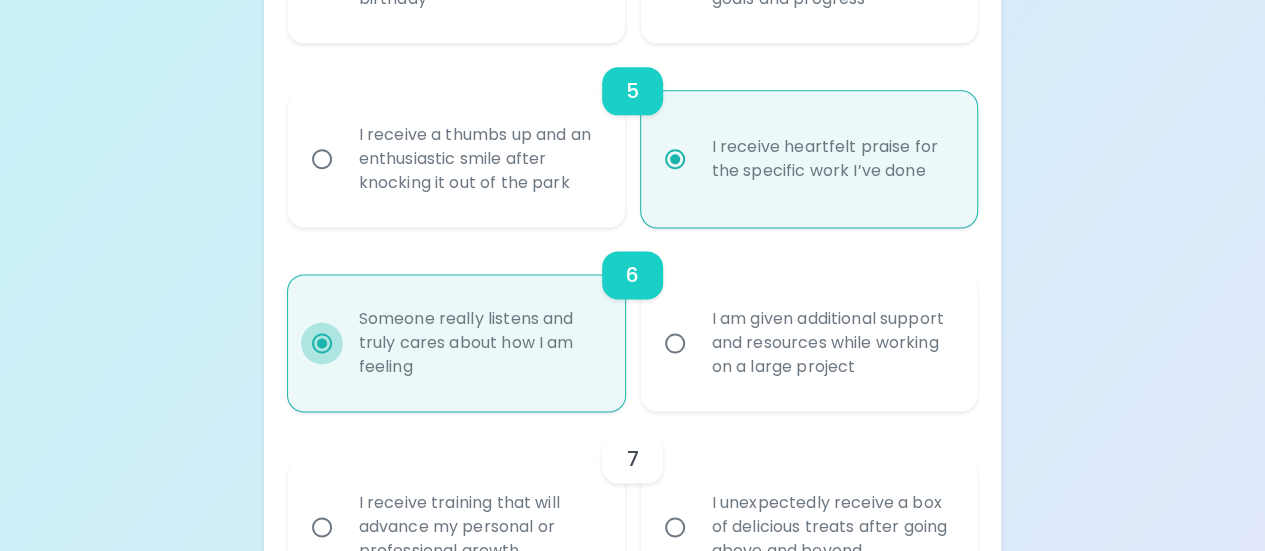 scroll, scrollTop: 1200, scrollLeft: 0, axis: vertical 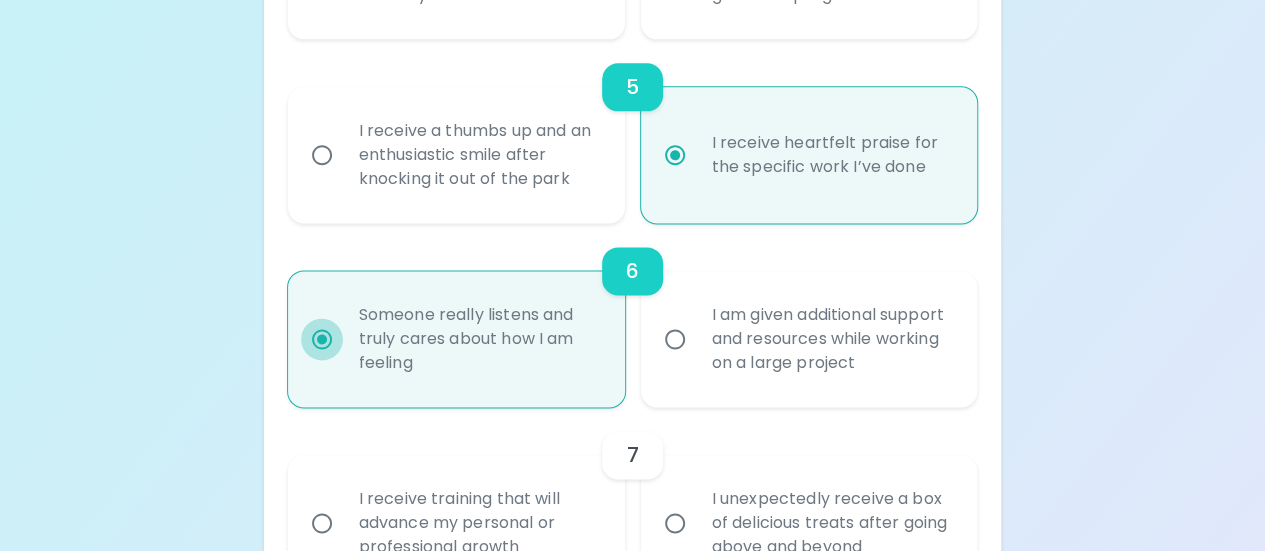 click on "I am given additional support and resources while working on a large project" at bounding box center [675, 339] 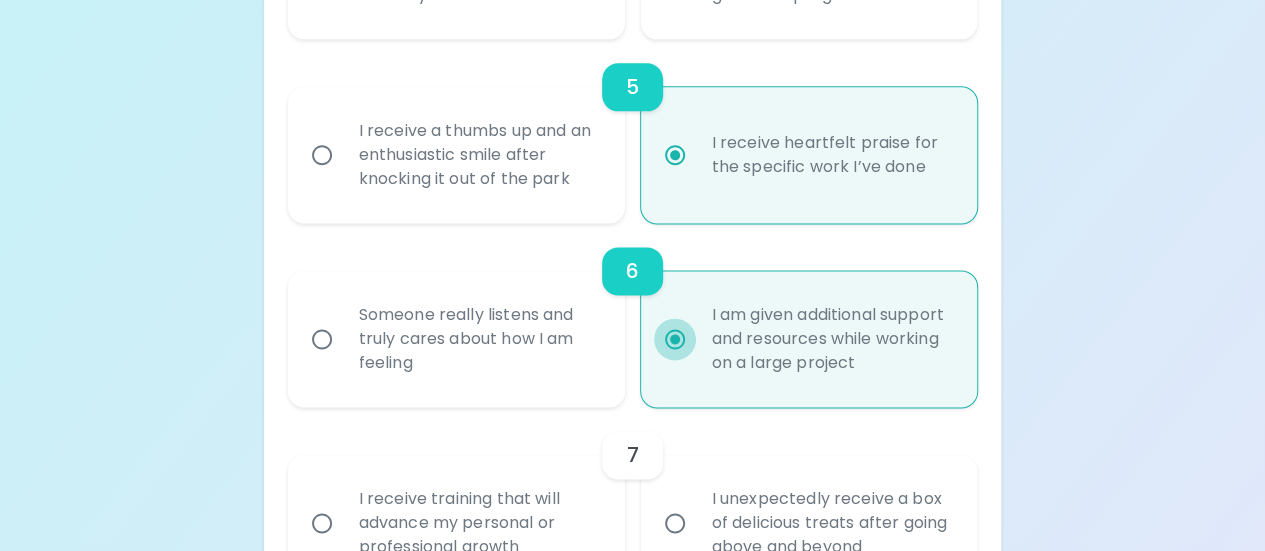 radio on "true" 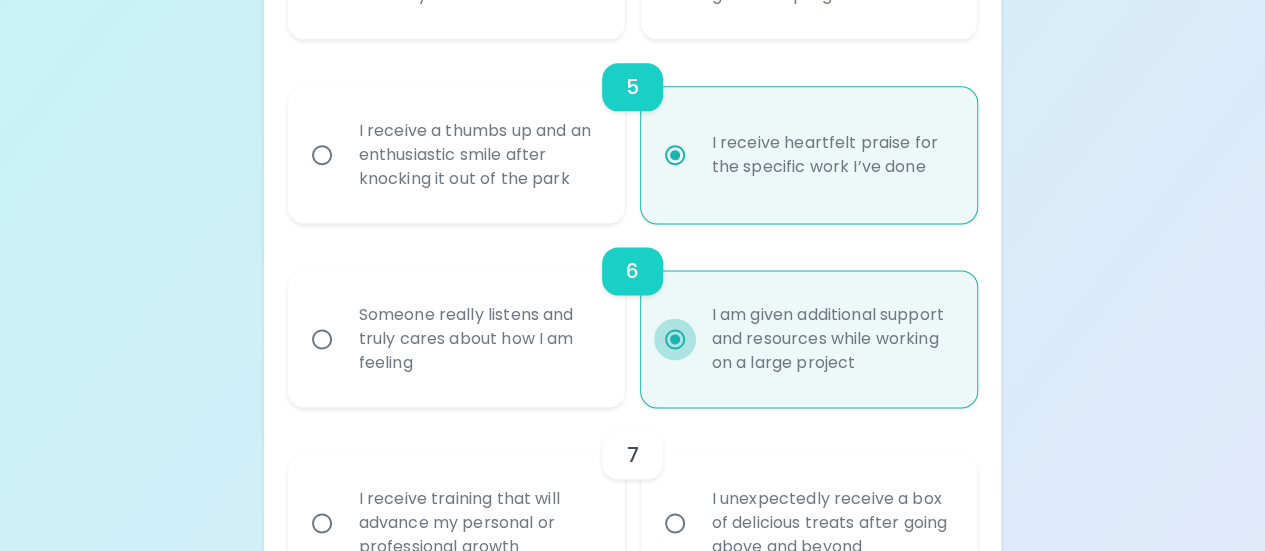 click on "Someone really listens and truly cares about how I am feeling" at bounding box center (322, 339) 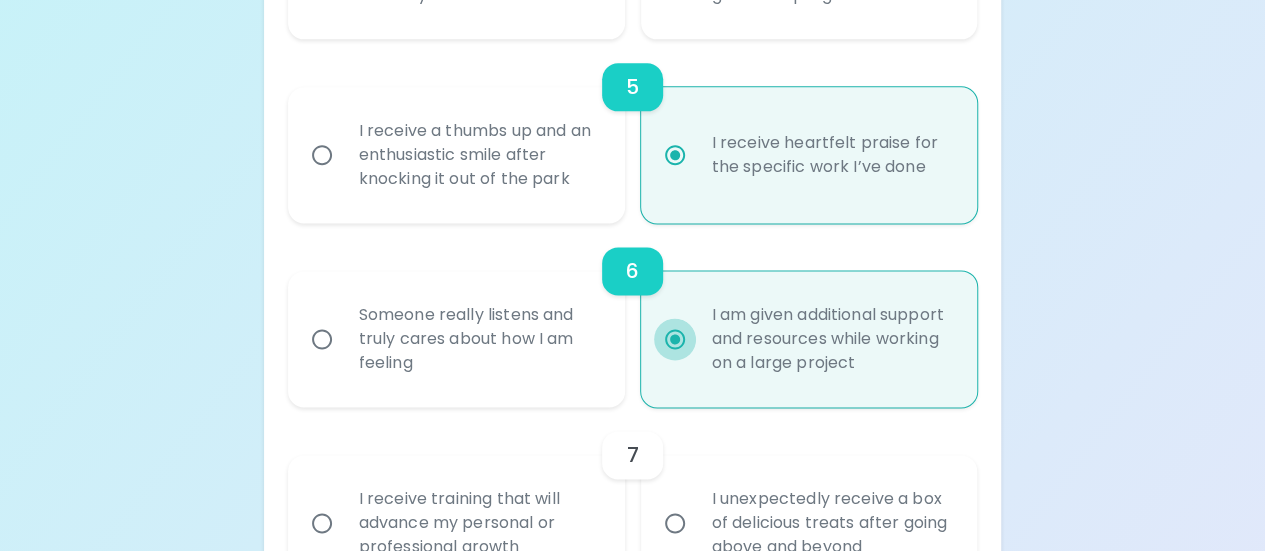 radio on "true" 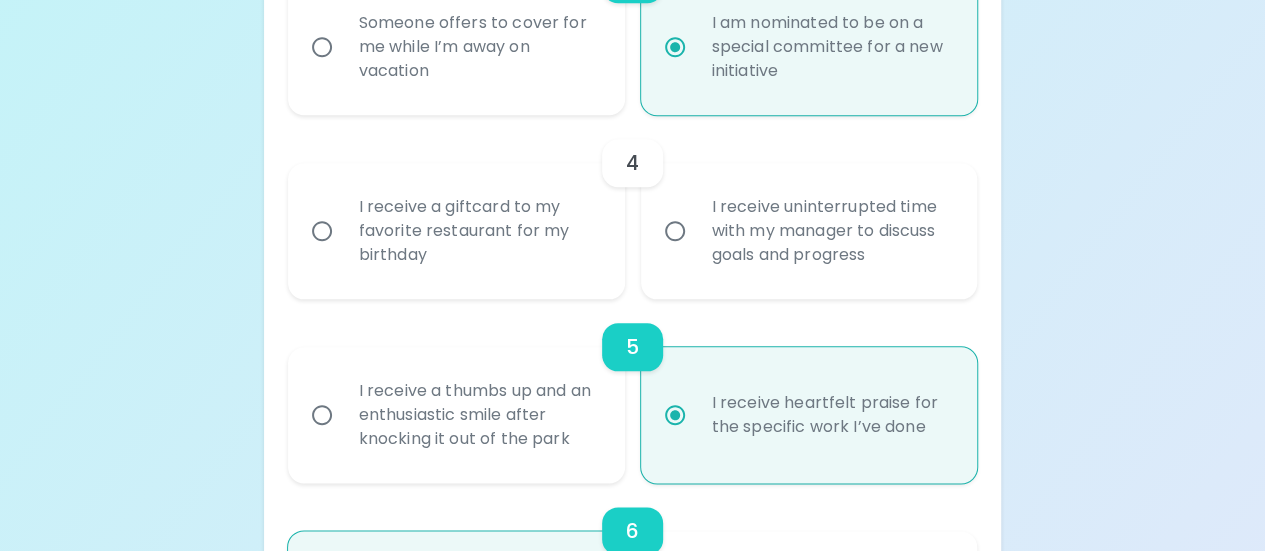 scroll, scrollTop: 949, scrollLeft: 0, axis: vertical 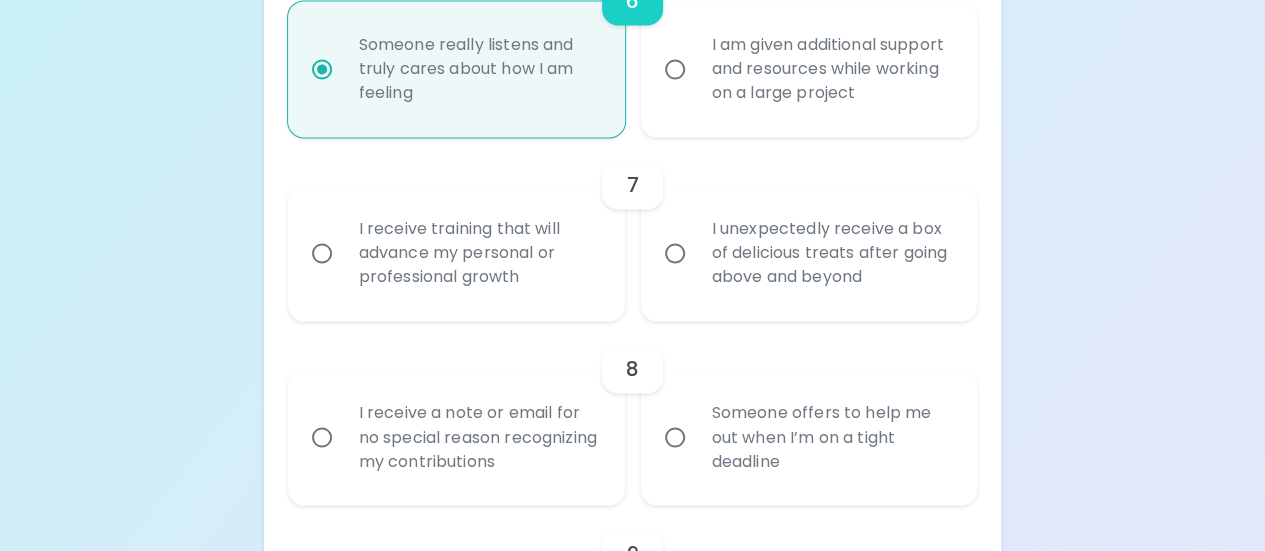 radio on "true" 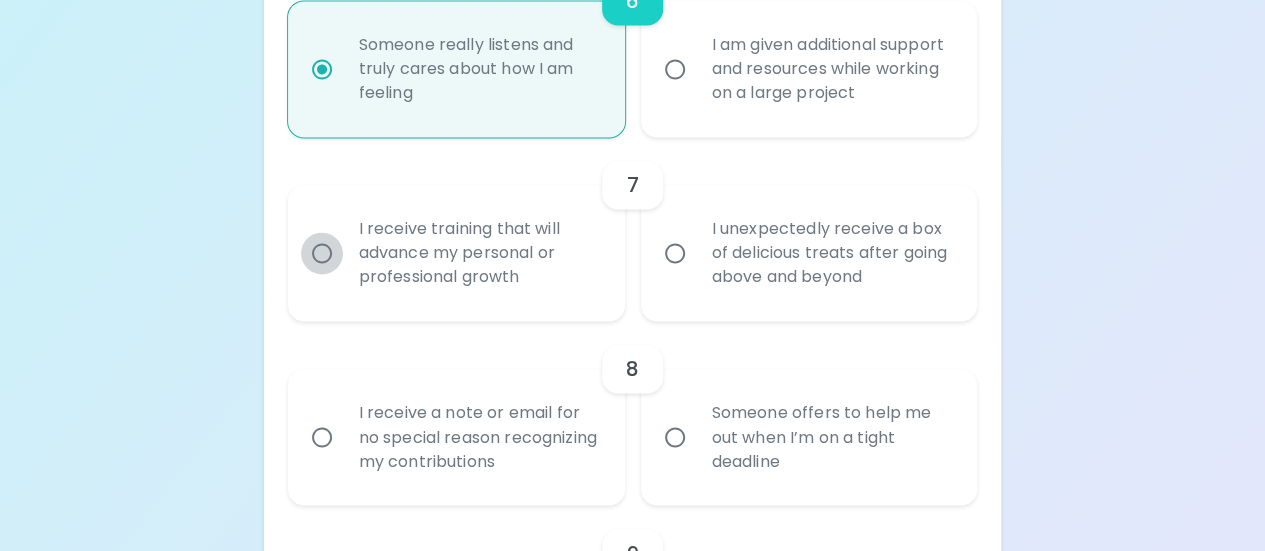 click on "I receive training that will advance my personal or professional growth" at bounding box center [322, 253] 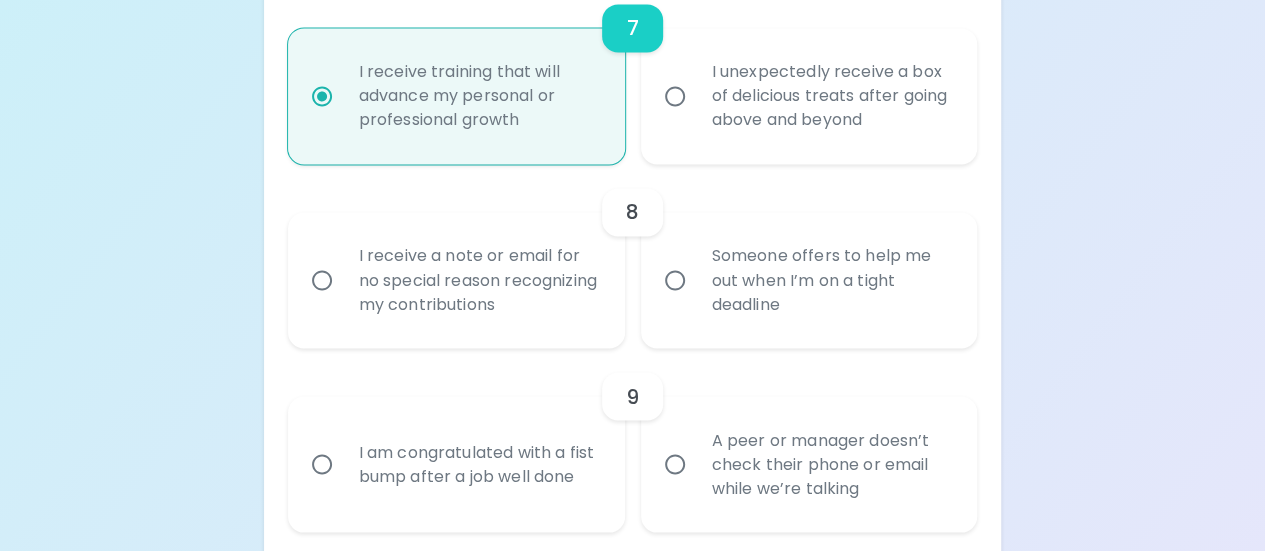 scroll, scrollTop: 1630, scrollLeft: 0, axis: vertical 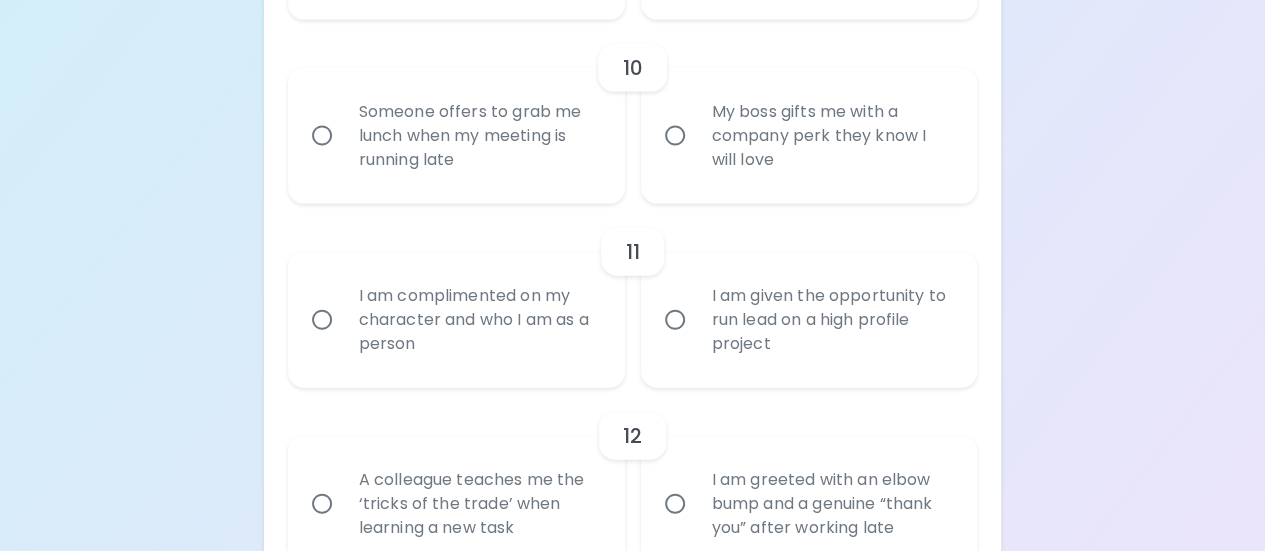 radio on "true" 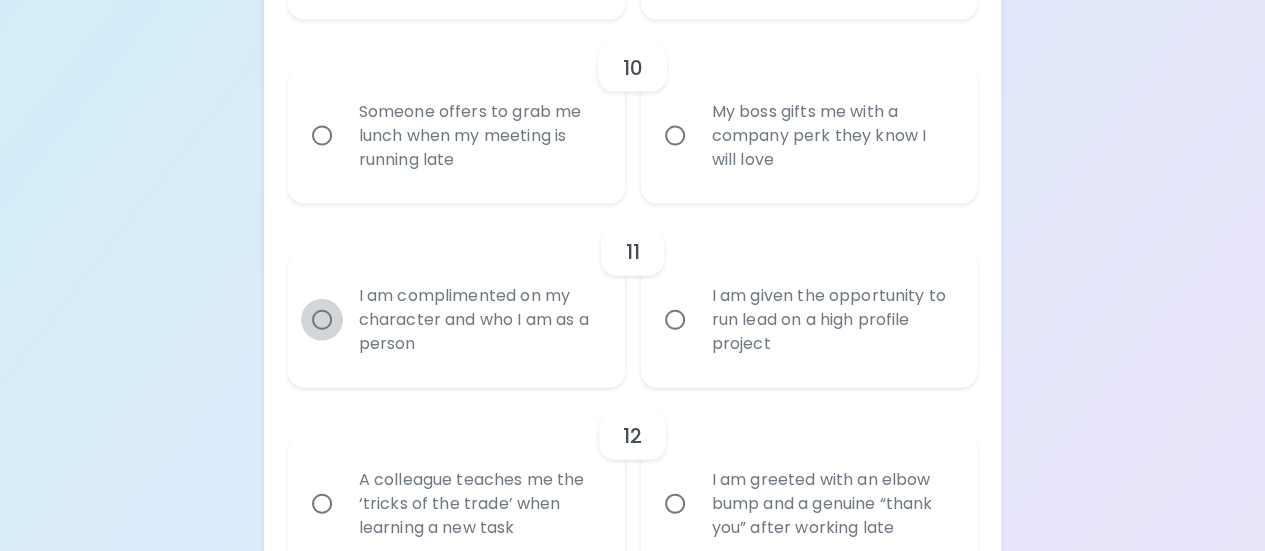 click on "I am complimented on my character and who I am as a person" at bounding box center [322, 320] 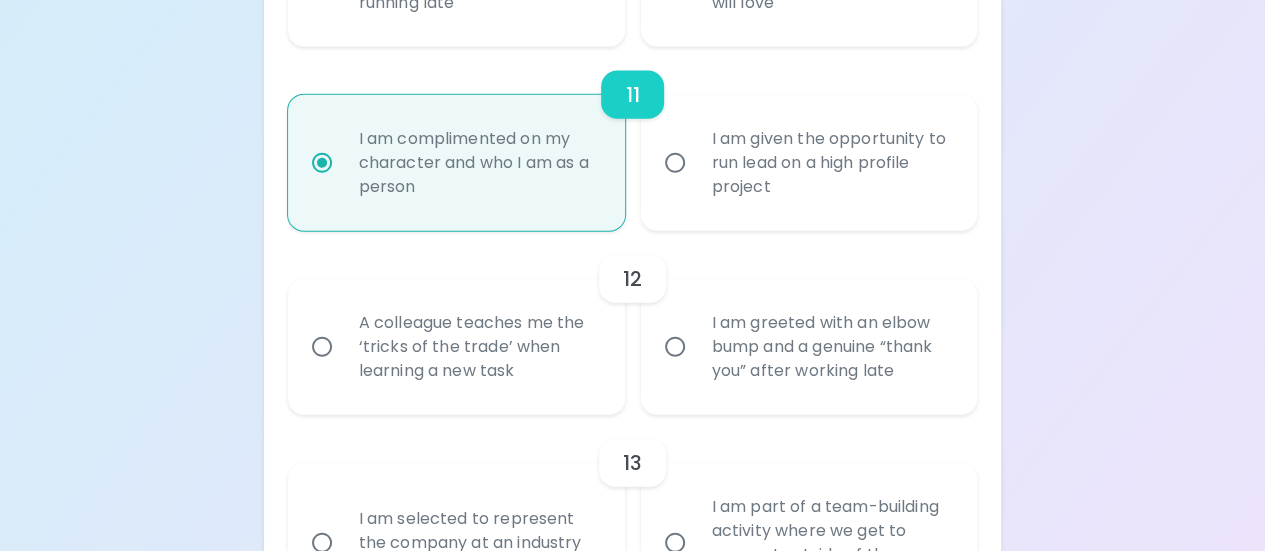 scroll, scrollTop: 2299, scrollLeft: 0, axis: vertical 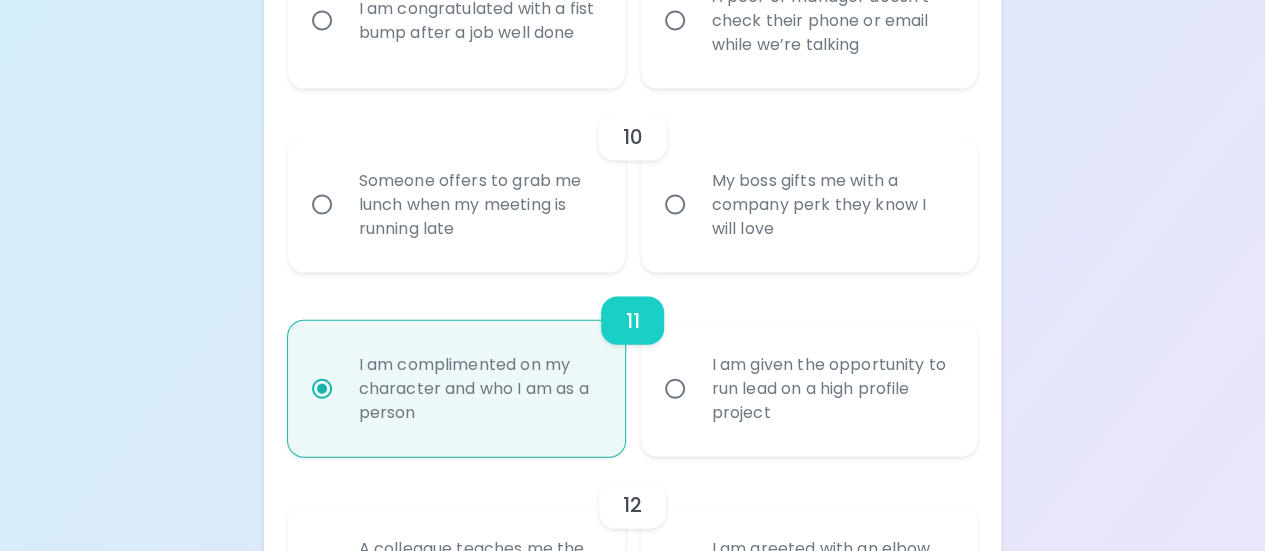 radio on "true" 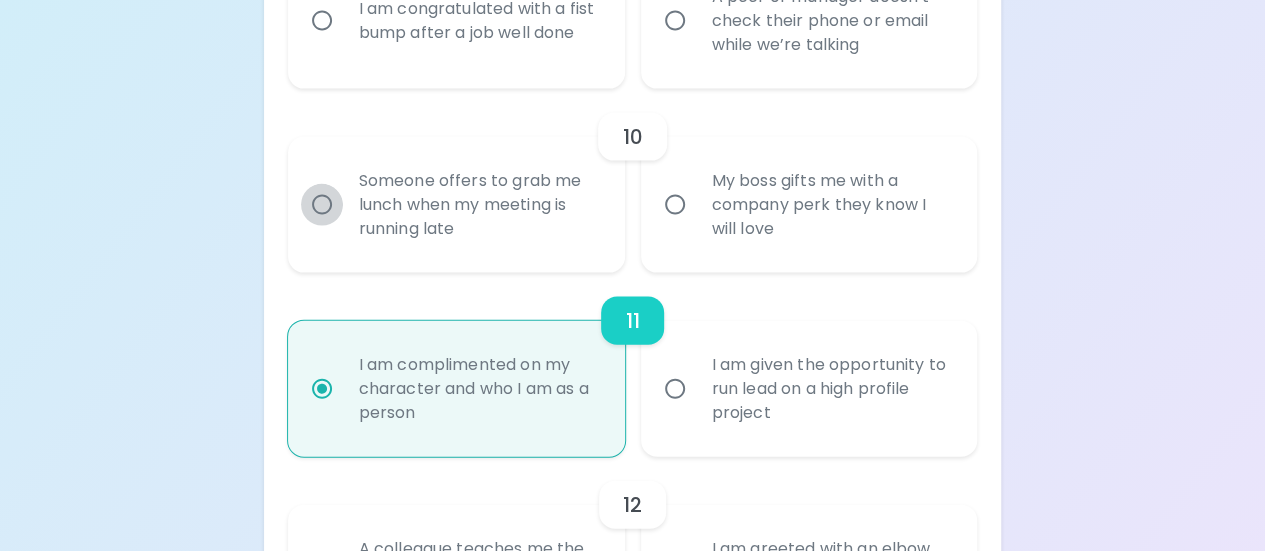 click on "Someone offers to grab me lunch when my meeting is running late" at bounding box center (322, 205) 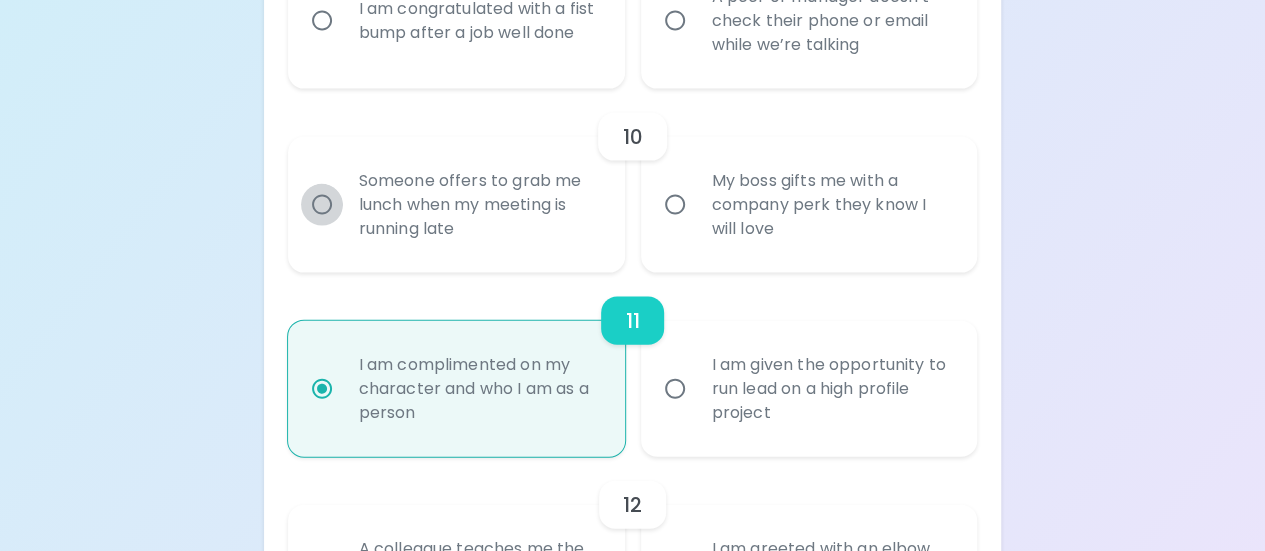 radio on "false" 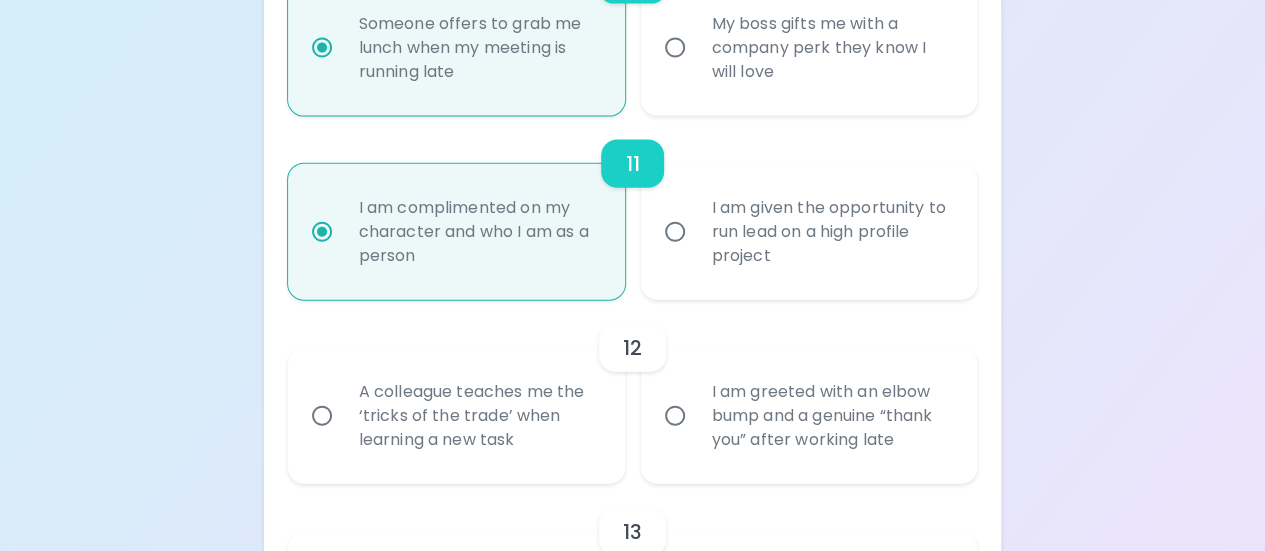 scroll, scrollTop: 2230, scrollLeft: 0, axis: vertical 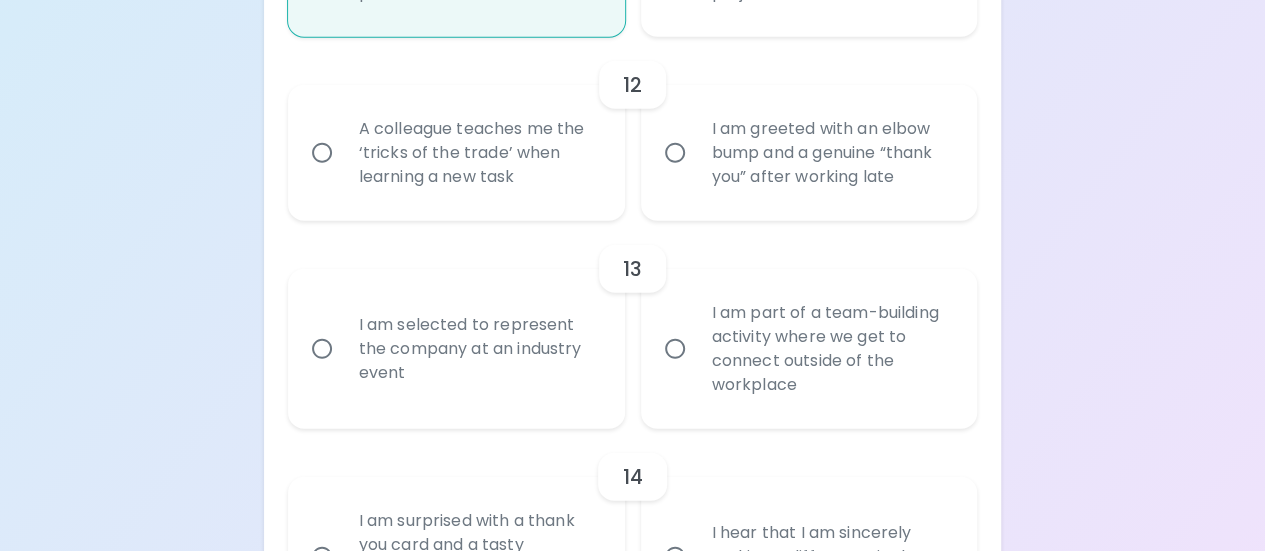 radio on "true" 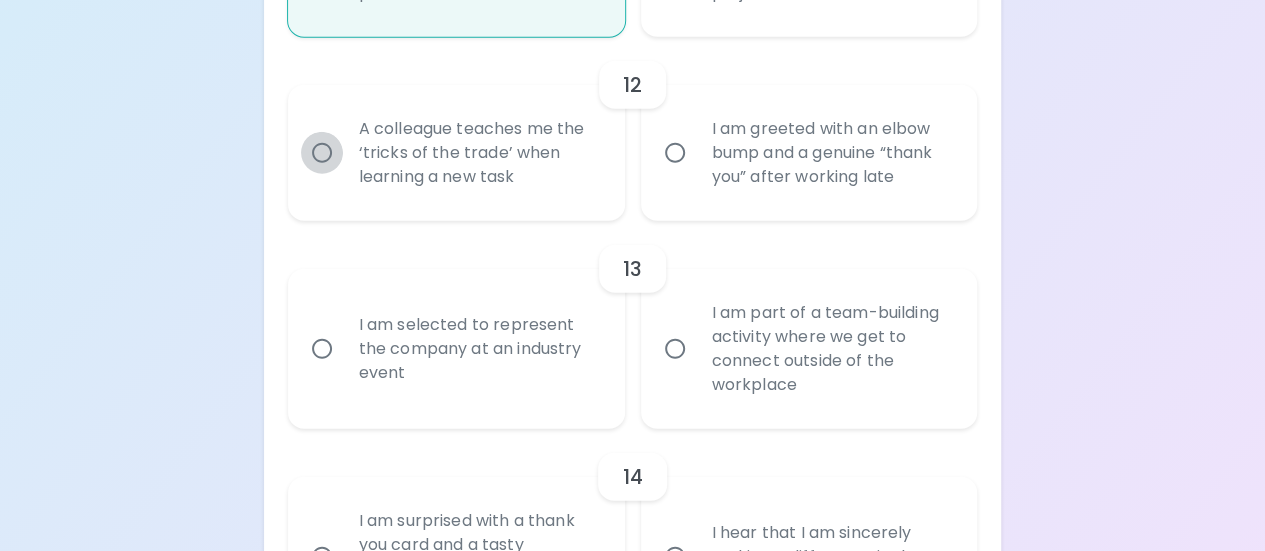 click on "A colleague teaches me the ‘tricks of the trade’ when learning a new task" at bounding box center (322, 153) 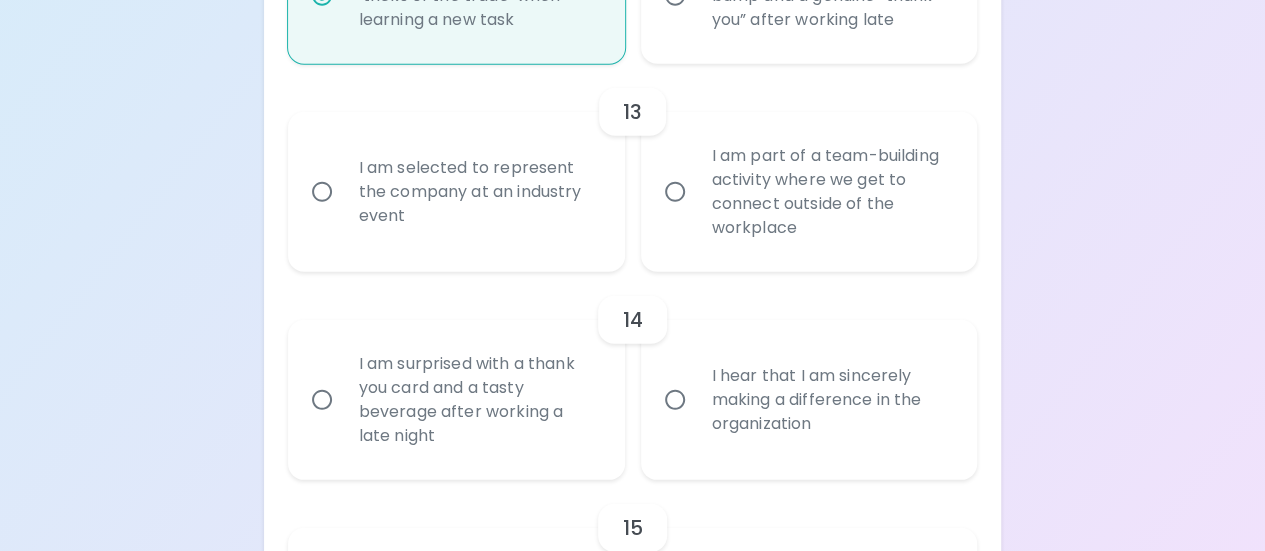 scroll, scrollTop: 2650, scrollLeft: 0, axis: vertical 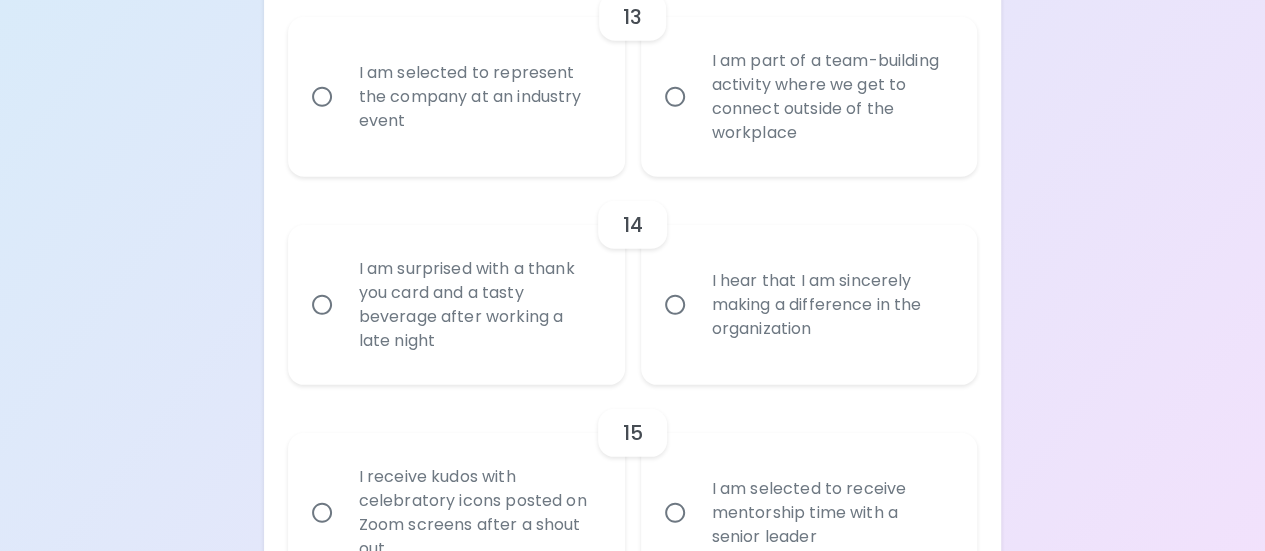 radio on "true" 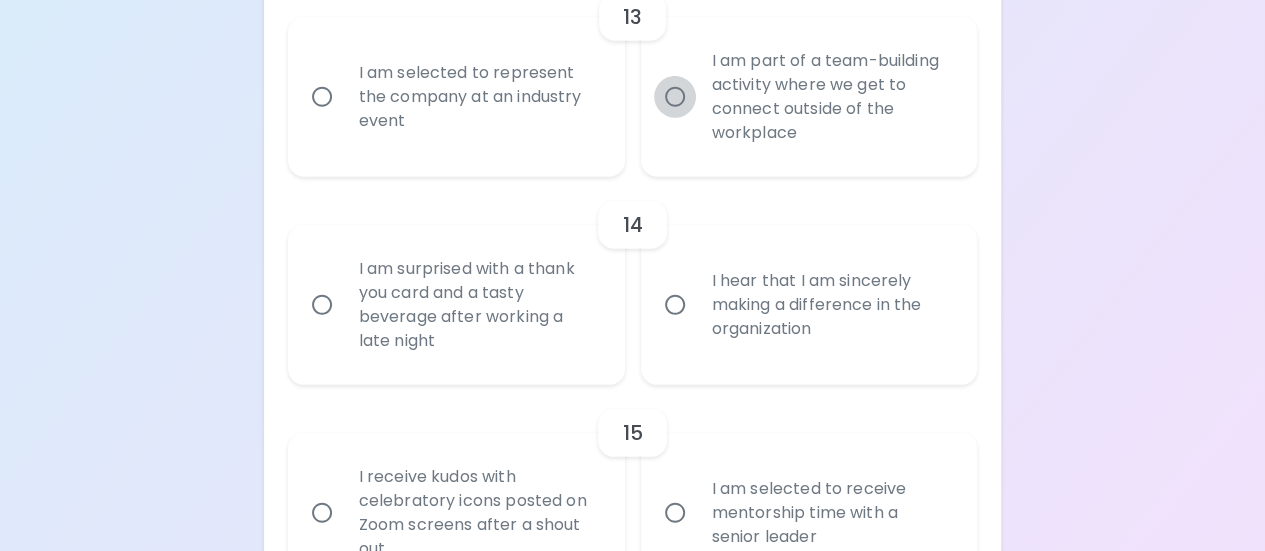 click on "I am part of a team-building activity where we get to connect outside of the workplace" at bounding box center [675, 97] 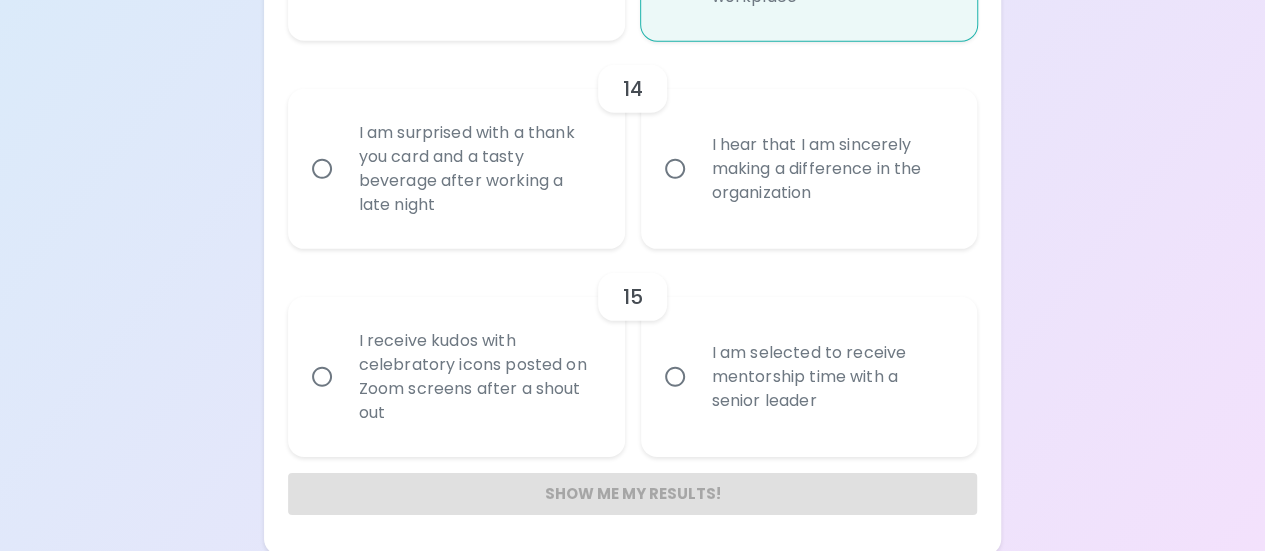 scroll, scrollTop: 2881, scrollLeft: 0, axis: vertical 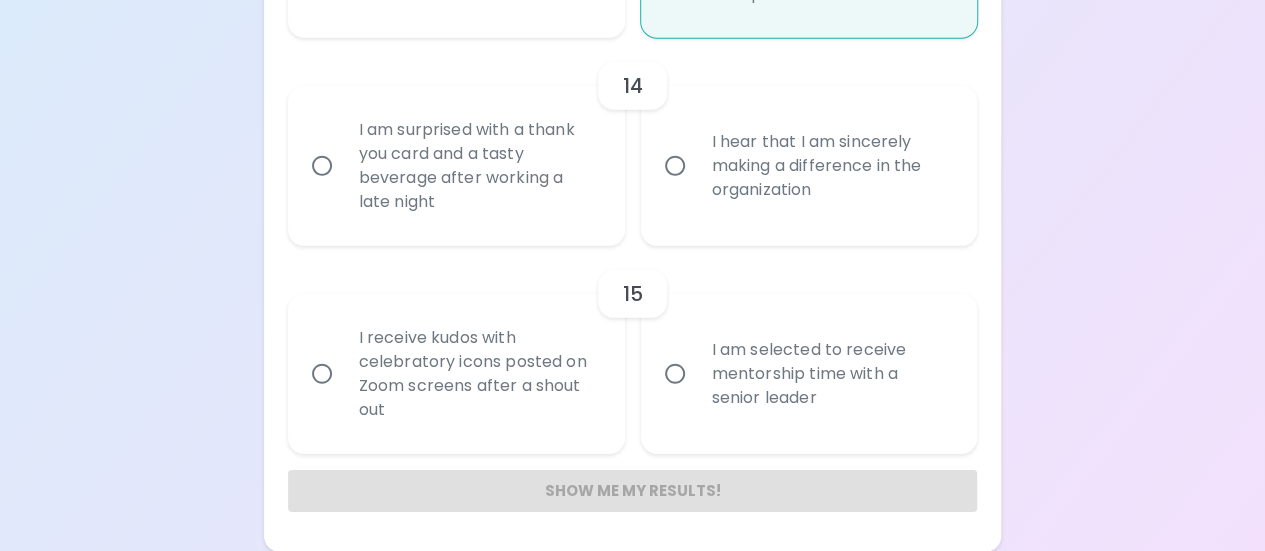 radio on "true" 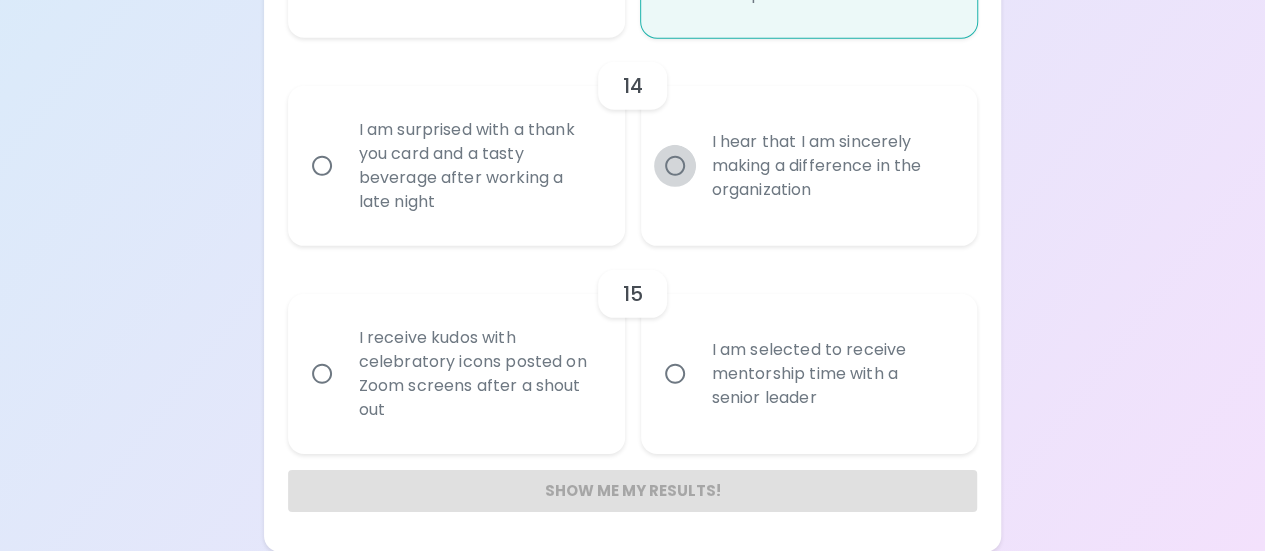 click on "I hear that I am sincerely making a difference in the organization" at bounding box center [675, 166] 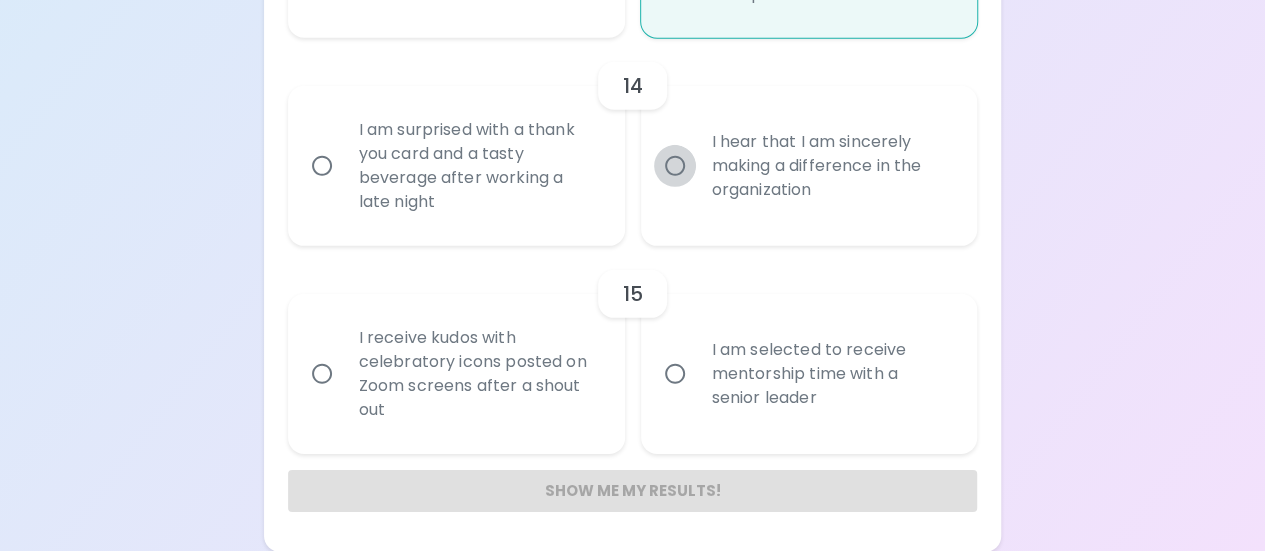 radio on "false" 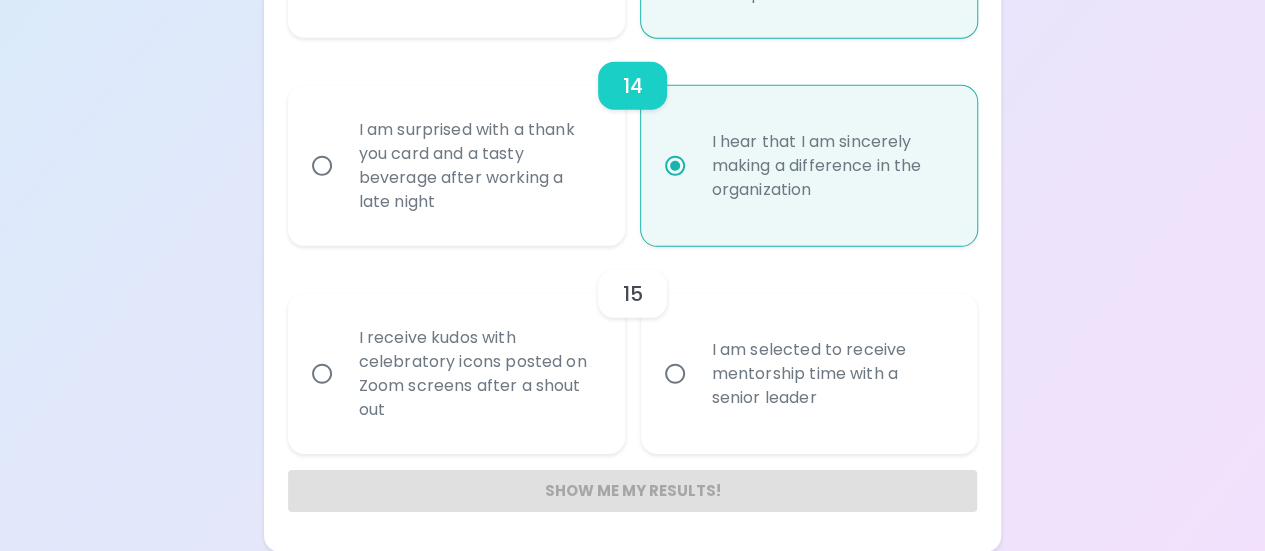 radio on "true" 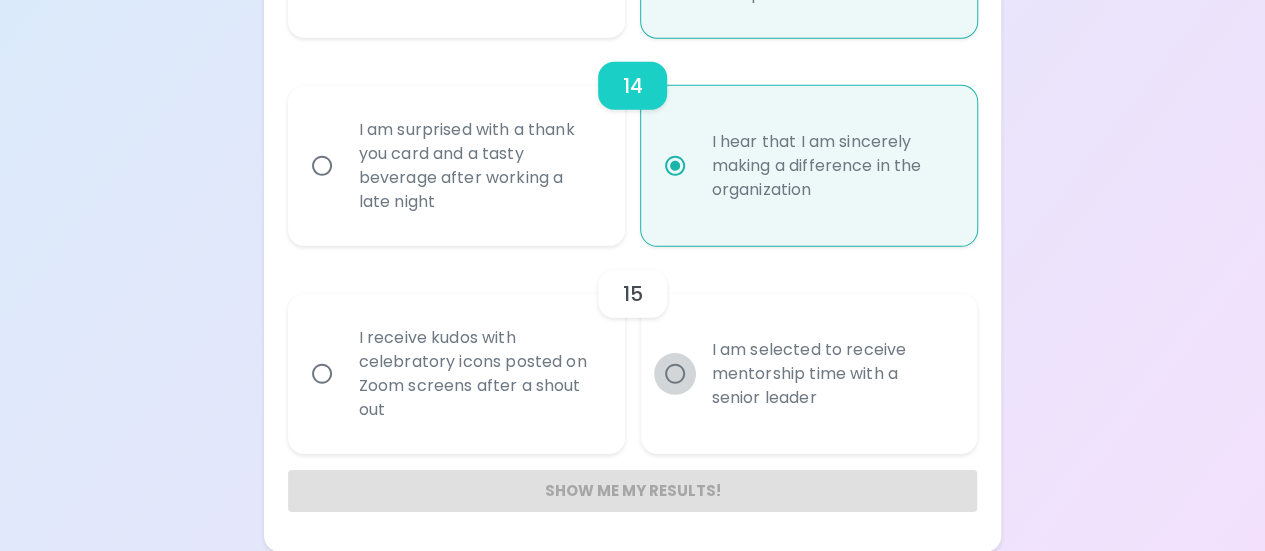 click on "I am selected to receive mentorship time with a senior leader" at bounding box center [675, 374] 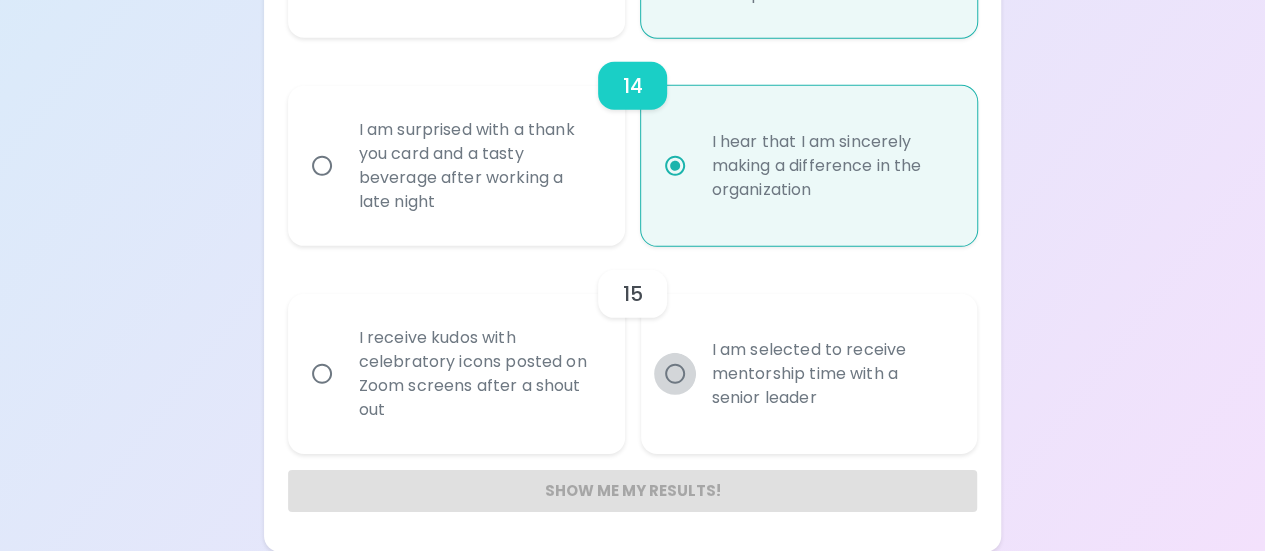 radio on "false" 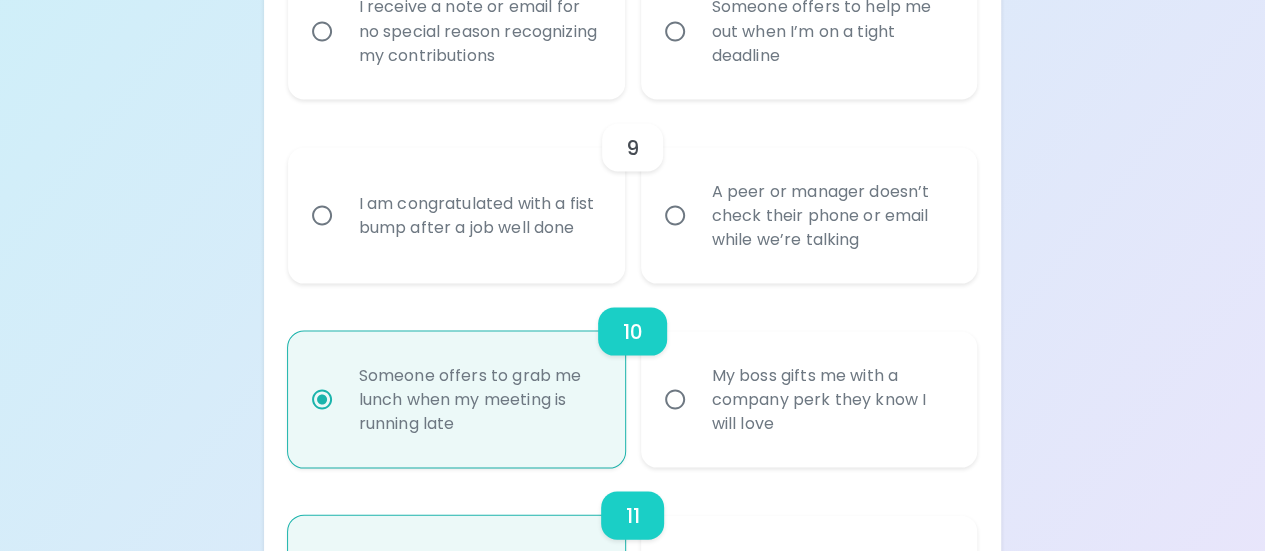 scroll, scrollTop: 1676, scrollLeft: 0, axis: vertical 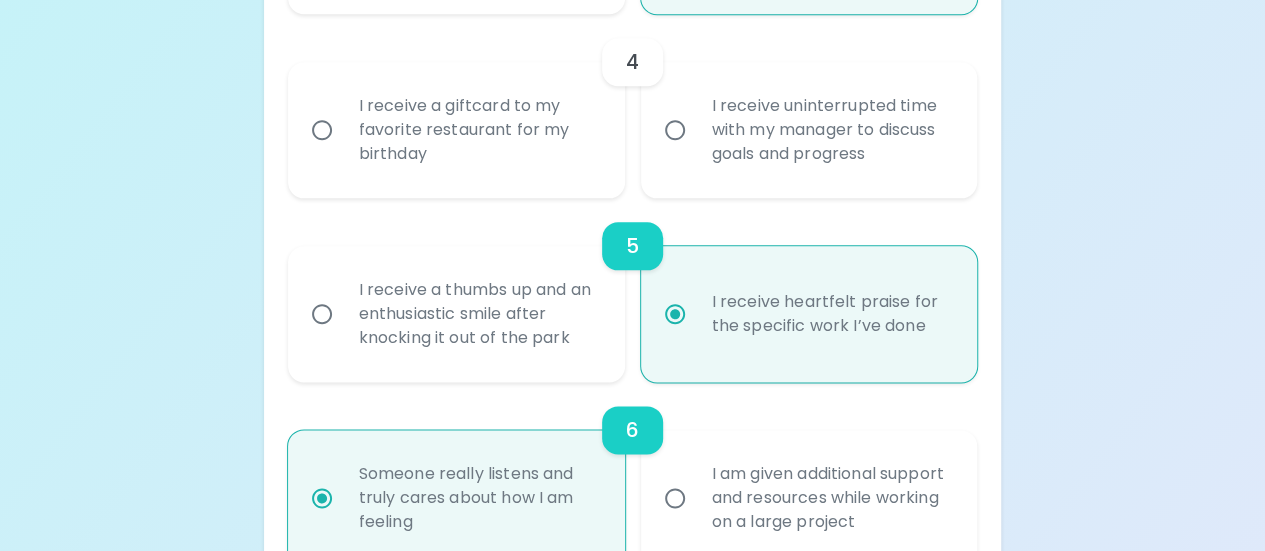 radio on "true" 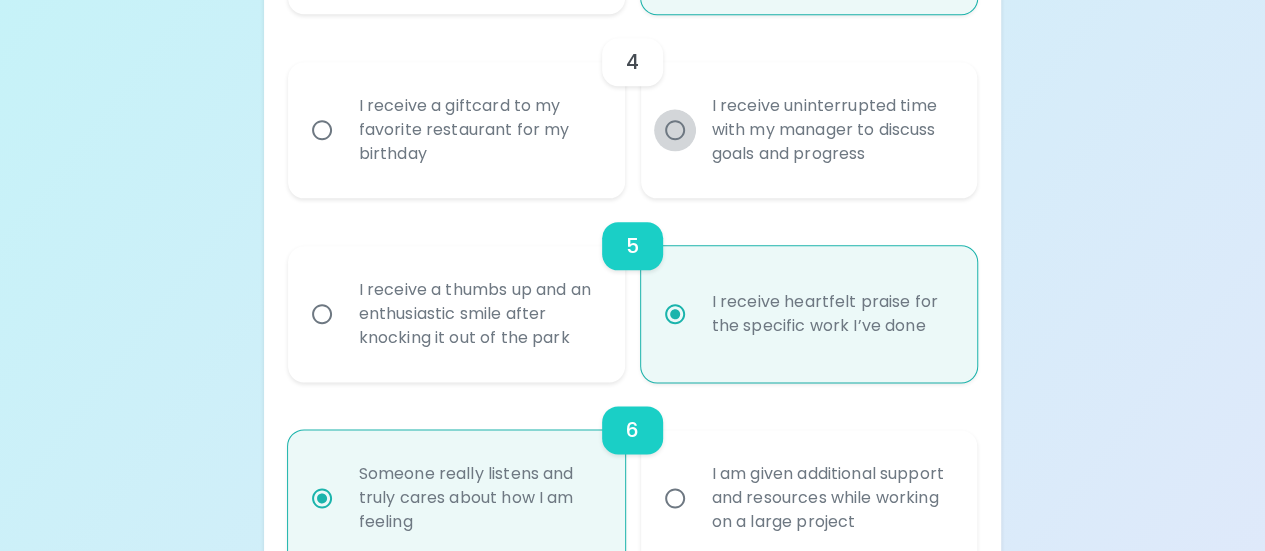 click on "I receive uninterrupted time with my manager to discuss goals and progress" at bounding box center (675, 130) 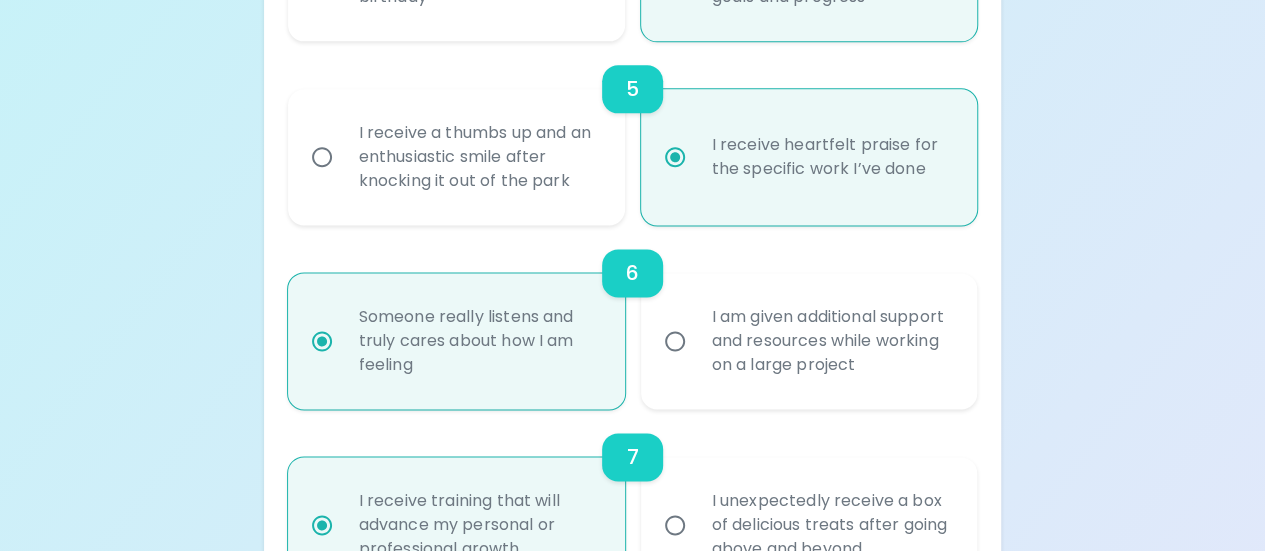 scroll, scrollTop: 1201, scrollLeft: 0, axis: vertical 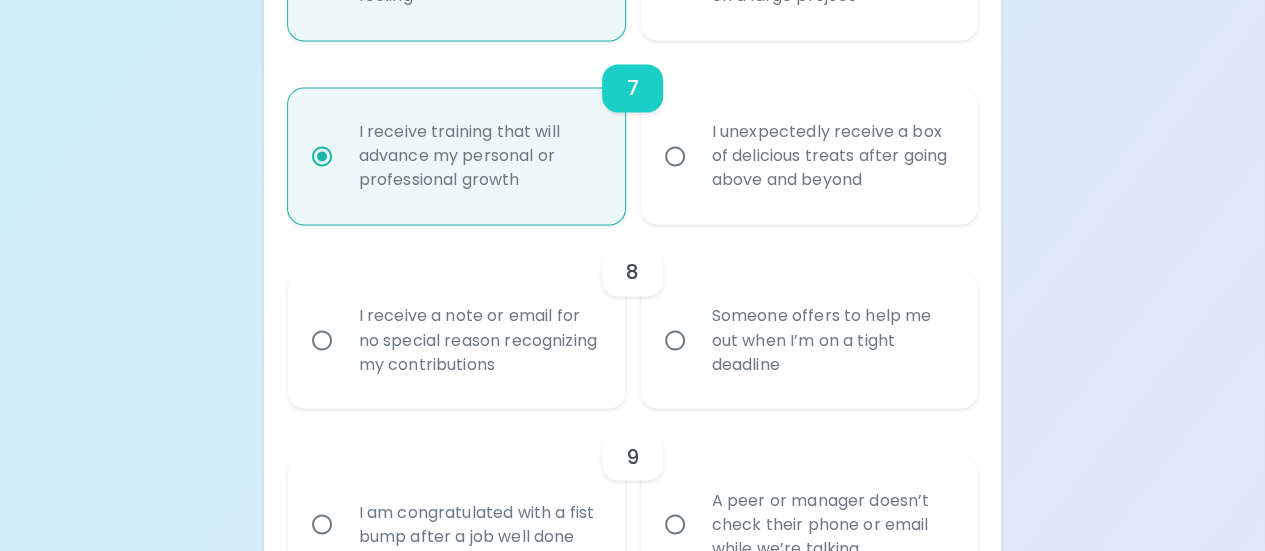 radio on "true" 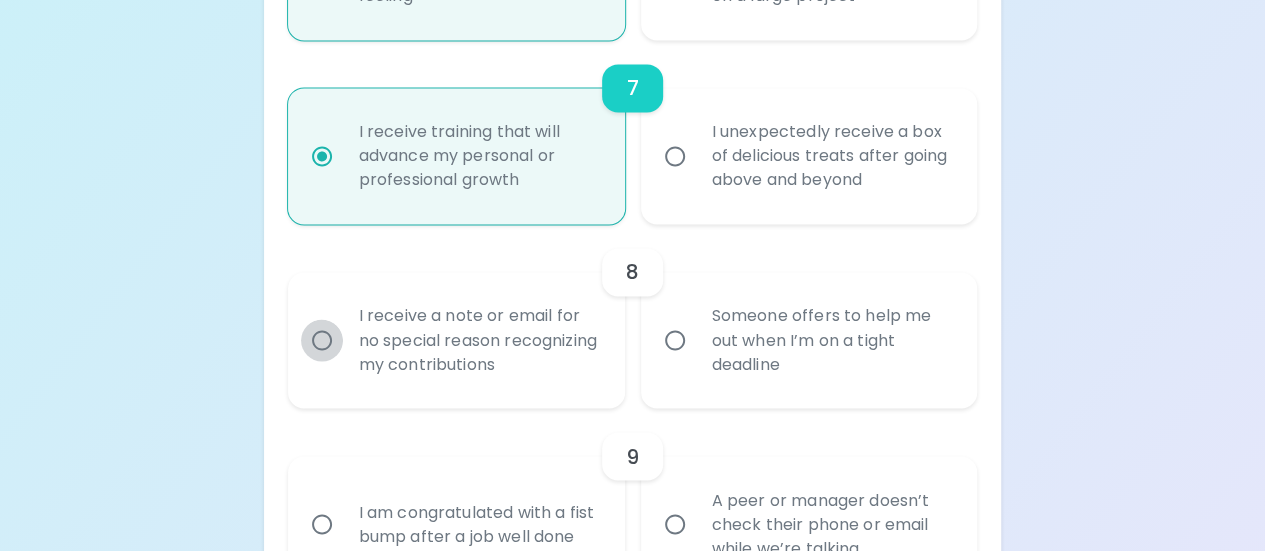 click on "I receive a note or email for no special reason recognizing my contributions" at bounding box center [322, 340] 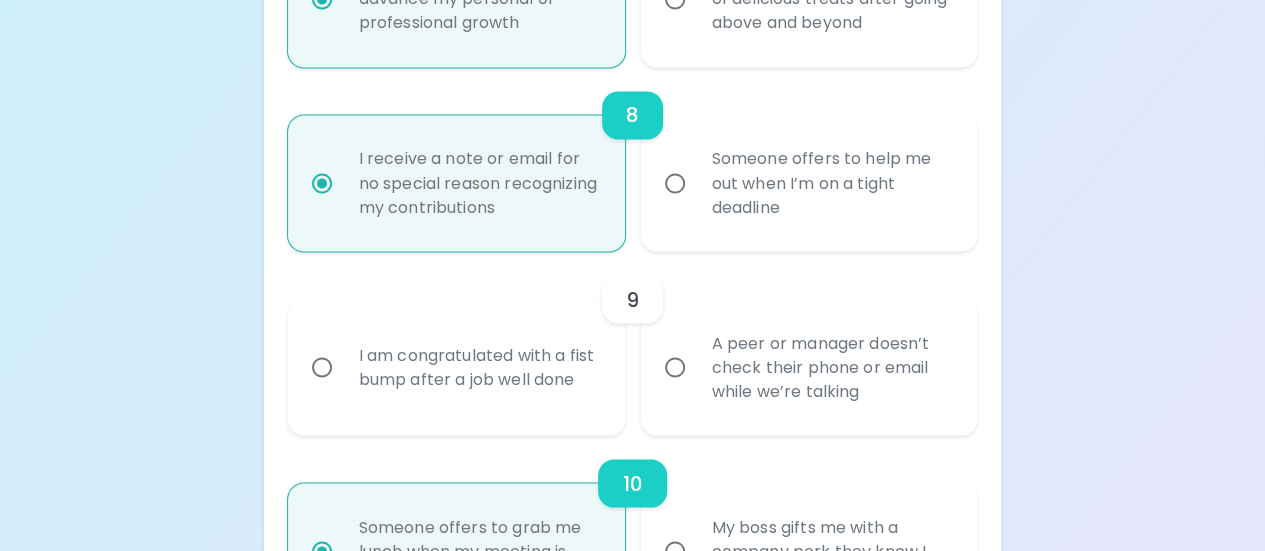 scroll, scrollTop: 1727, scrollLeft: 0, axis: vertical 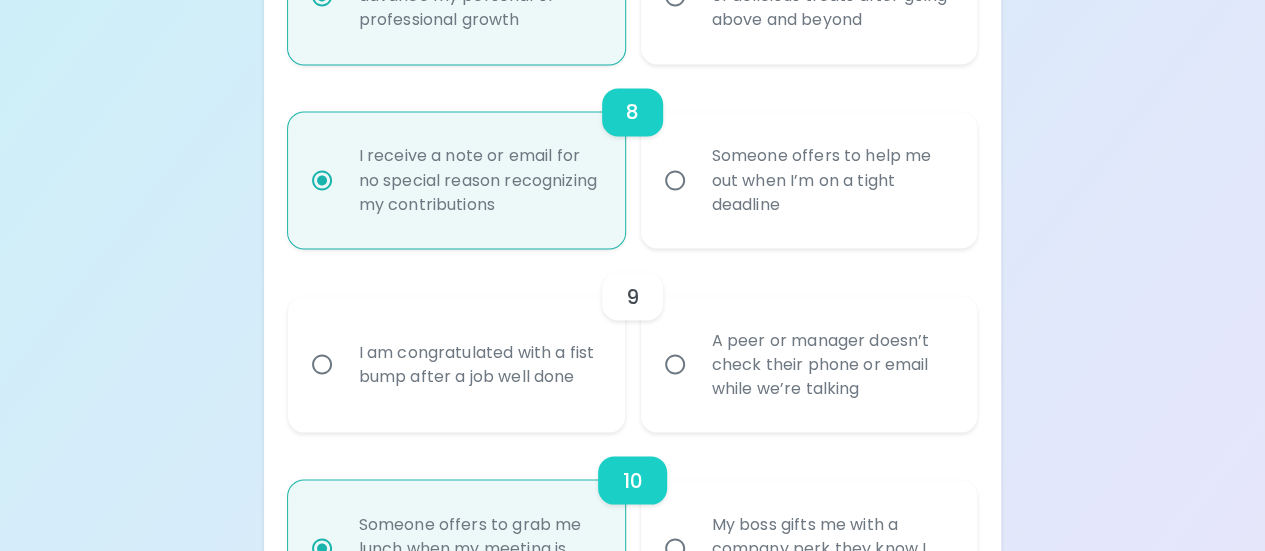 radio on "true" 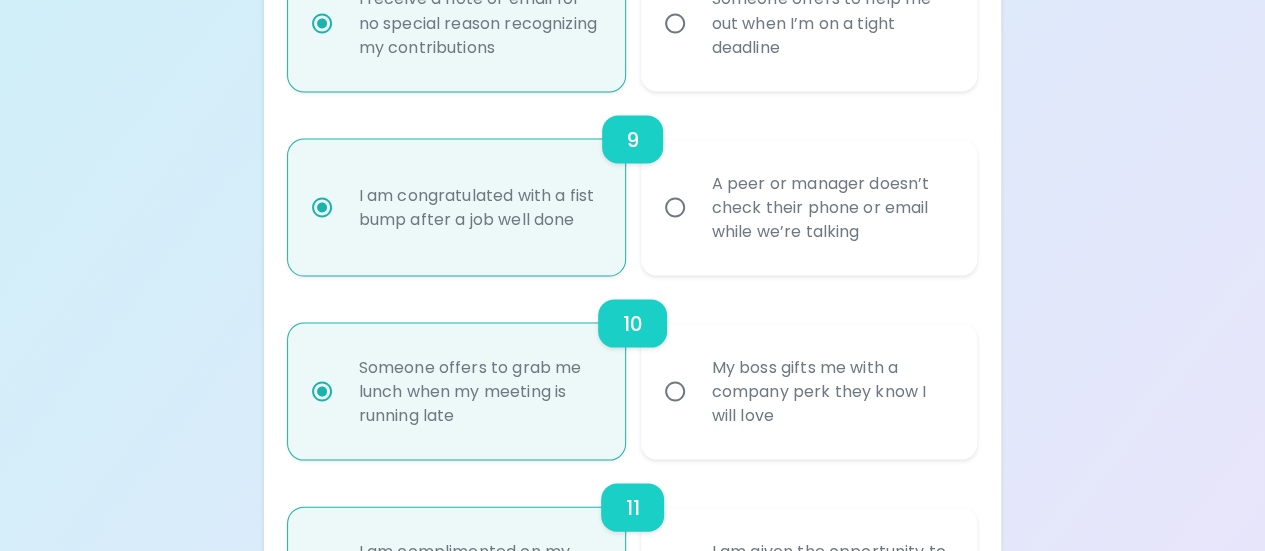 scroll, scrollTop: 1887, scrollLeft: 0, axis: vertical 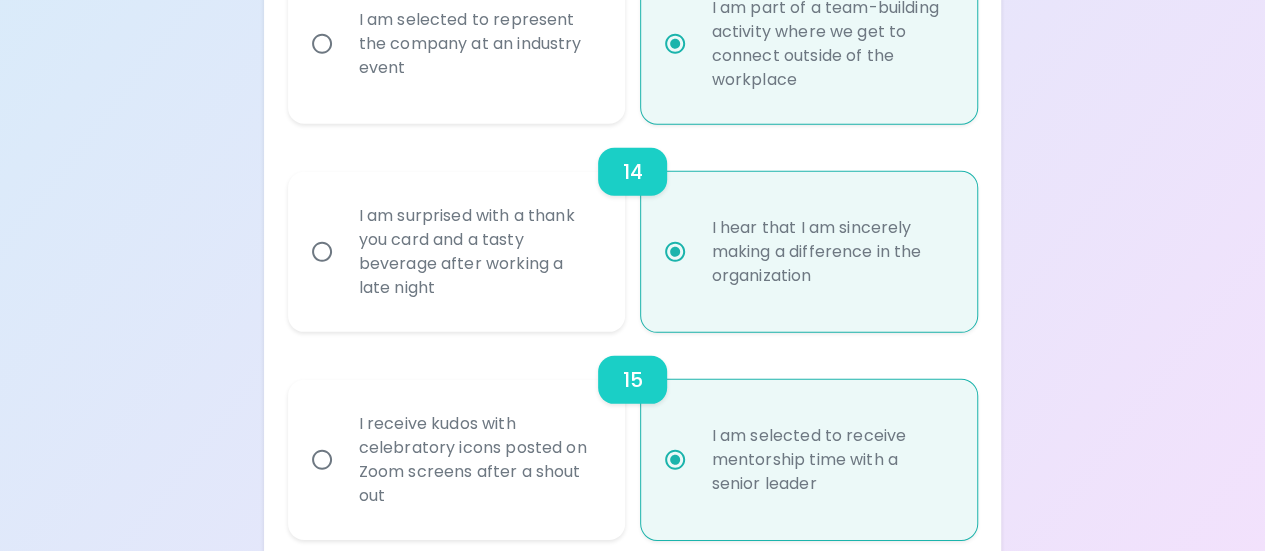 radio on "true" 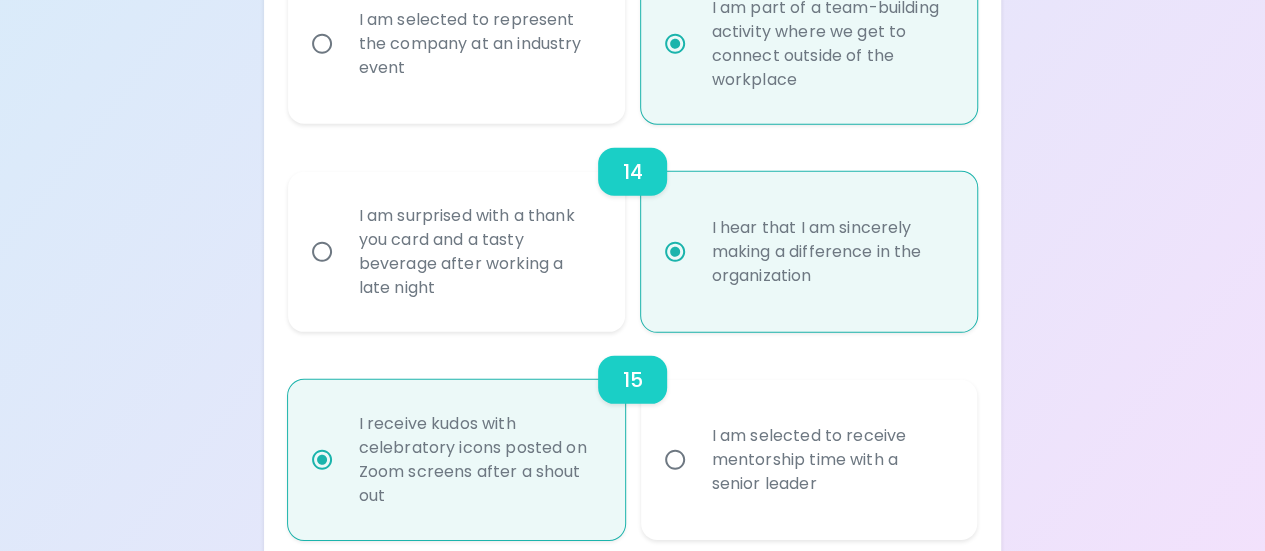 radio on "true" 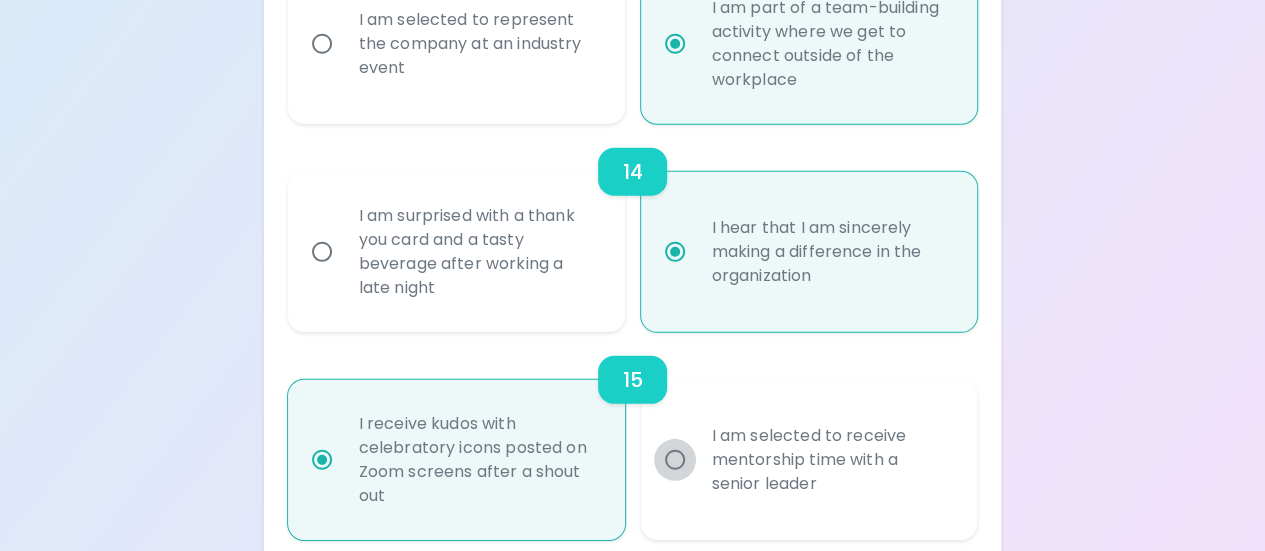 click on "I am selected to receive mentorship time with a senior leader" at bounding box center (675, 460) 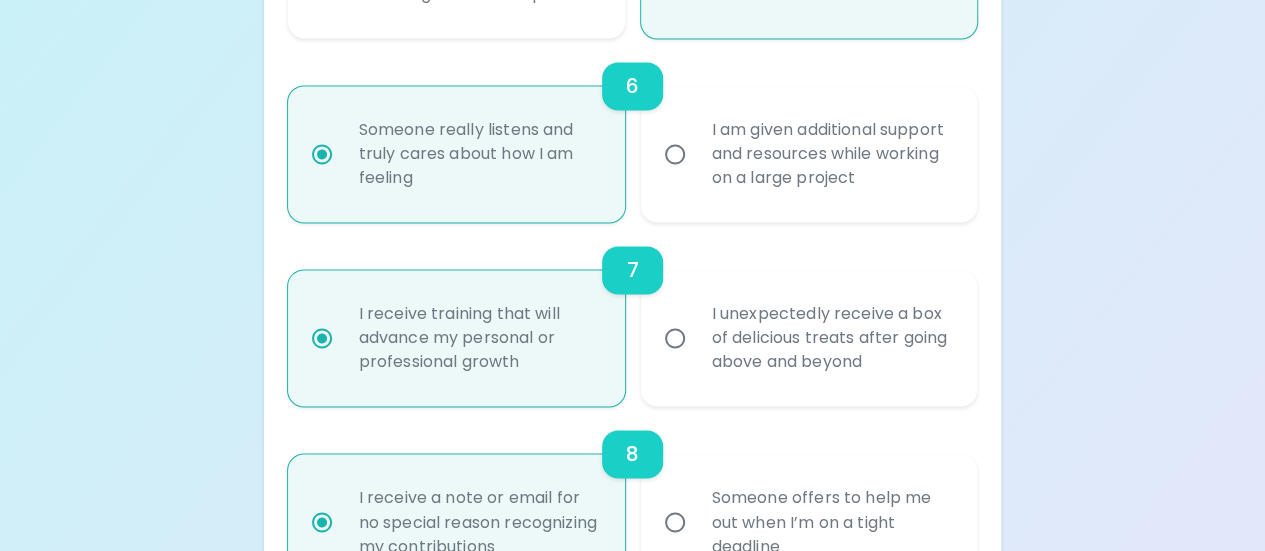 scroll, scrollTop: 915, scrollLeft: 0, axis: vertical 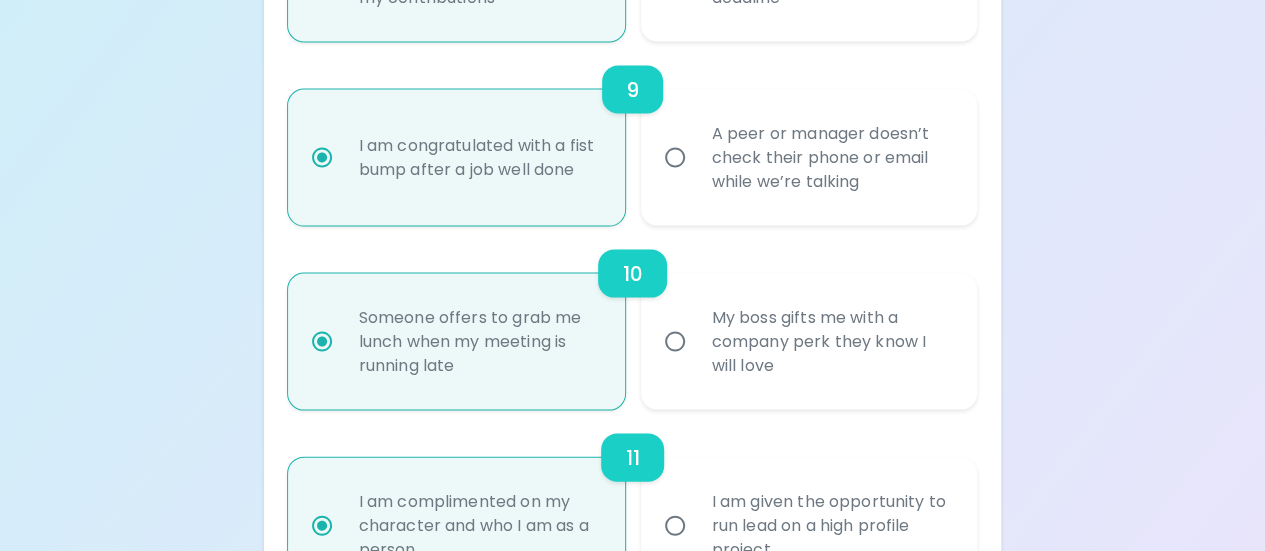 radio on "true" 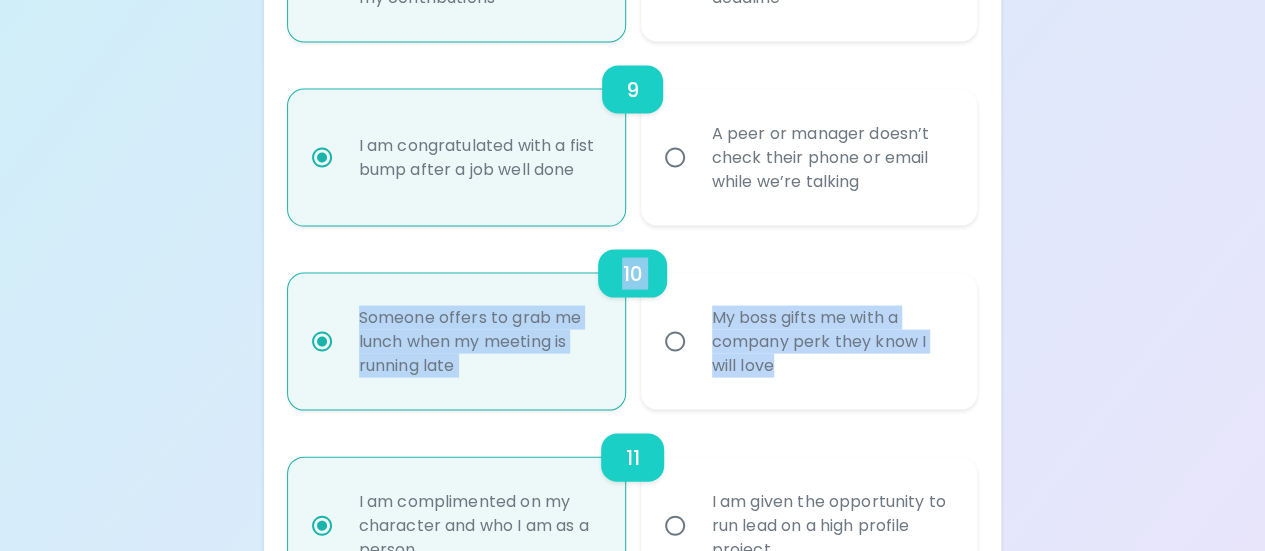 drag, startPoint x: 1261, startPoint y: 327, endPoint x: 1239, endPoint y: 187, distance: 141.71803 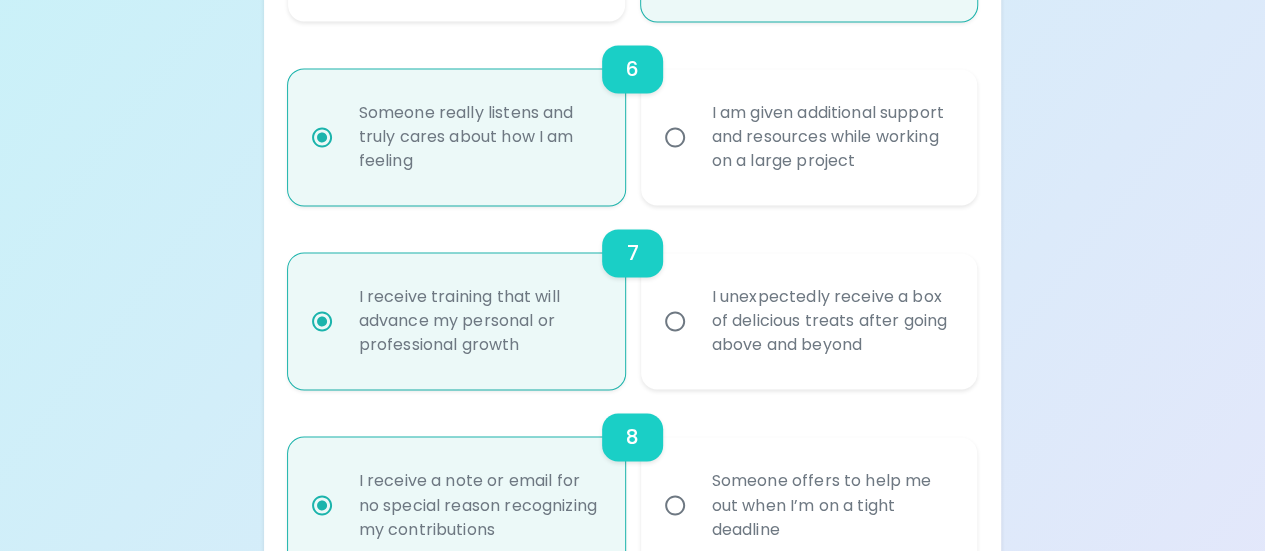 scroll, scrollTop: 1398, scrollLeft: 0, axis: vertical 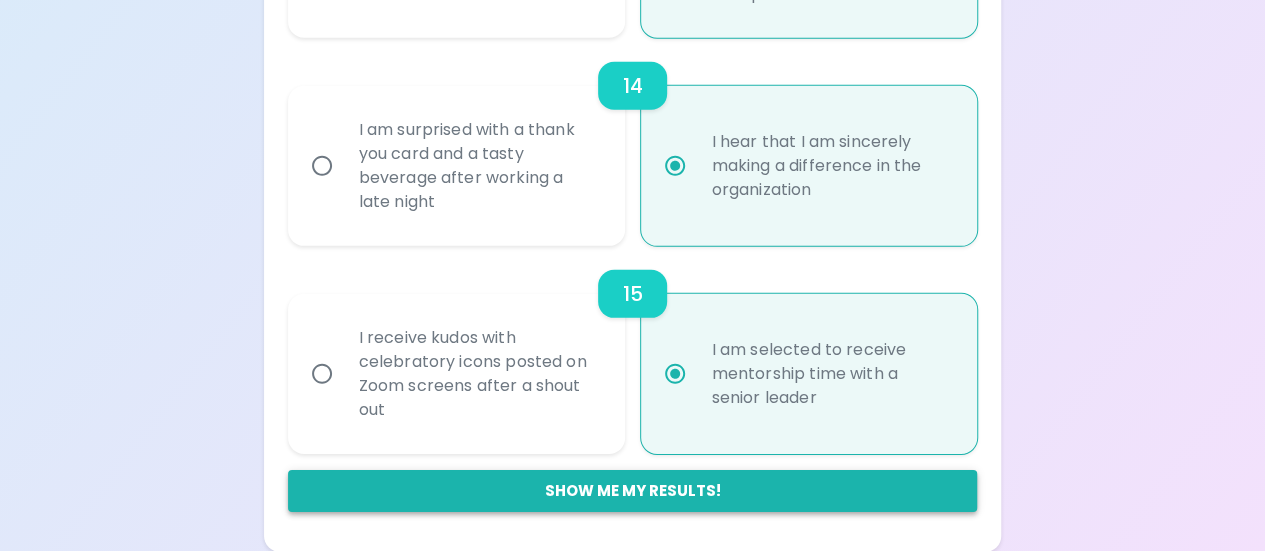 click on "Show me my results!" at bounding box center (633, 491) 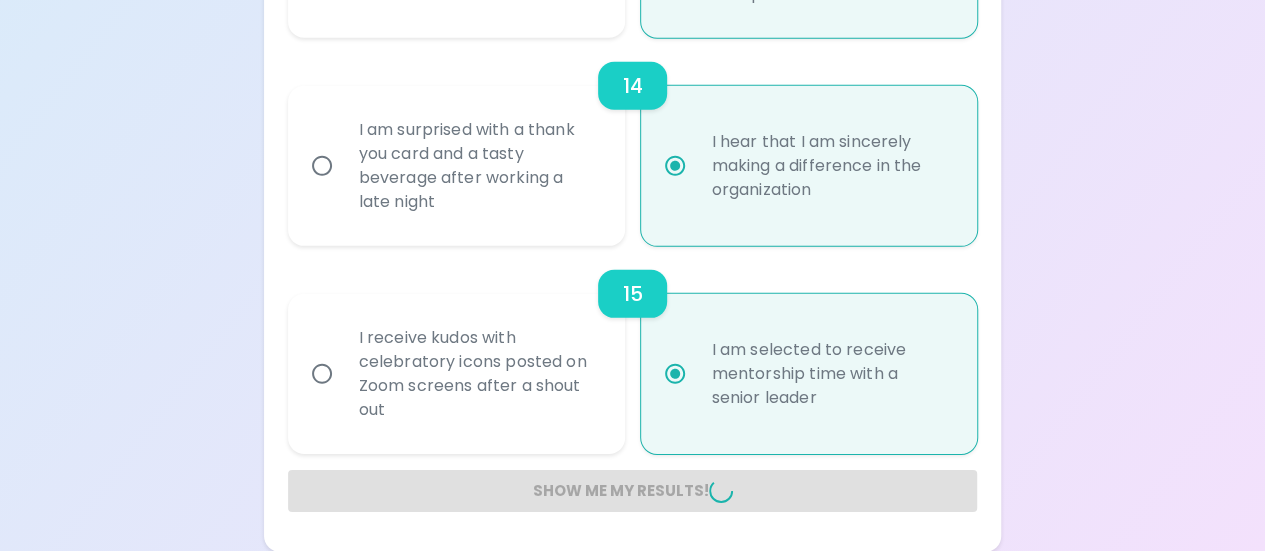 radio on "false" 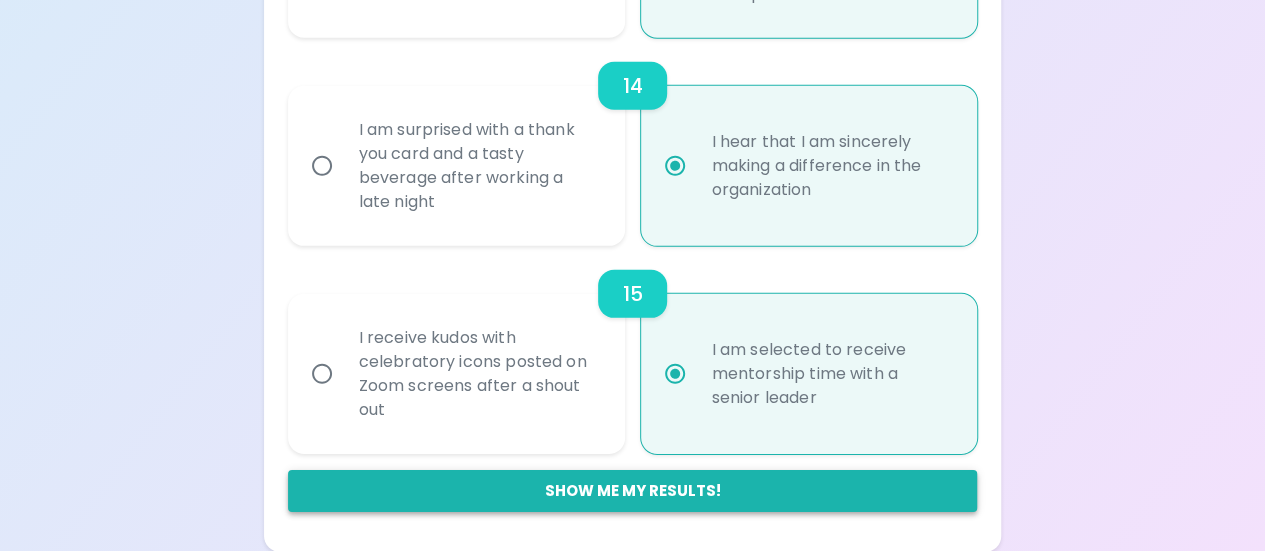 scroll, scrollTop: 1706, scrollLeft: 0, axis: vertical 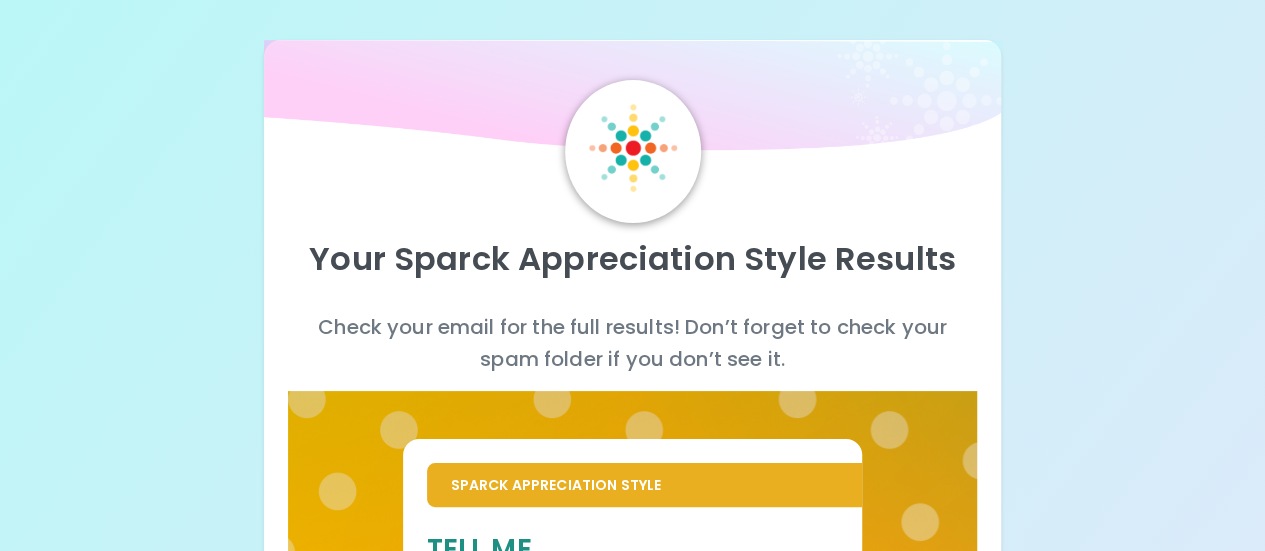 click on "Your Sparck Appreciation Style Results Check your email for the full results! Don’t forget to check your spam folder if you don’t see it. Sparck Appreciation Style Tell Me Sparck Appreciation Style Connect With Me" at bounding box center [632, 1101] 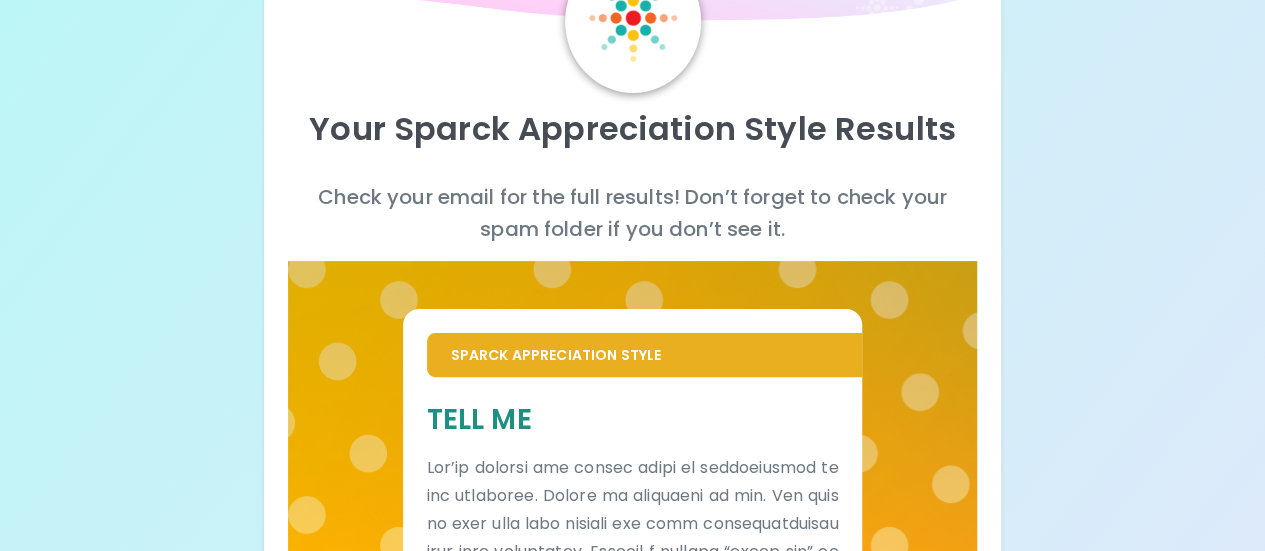 scroll, scrollTop: 0, scrollLeft: 0, axis: both 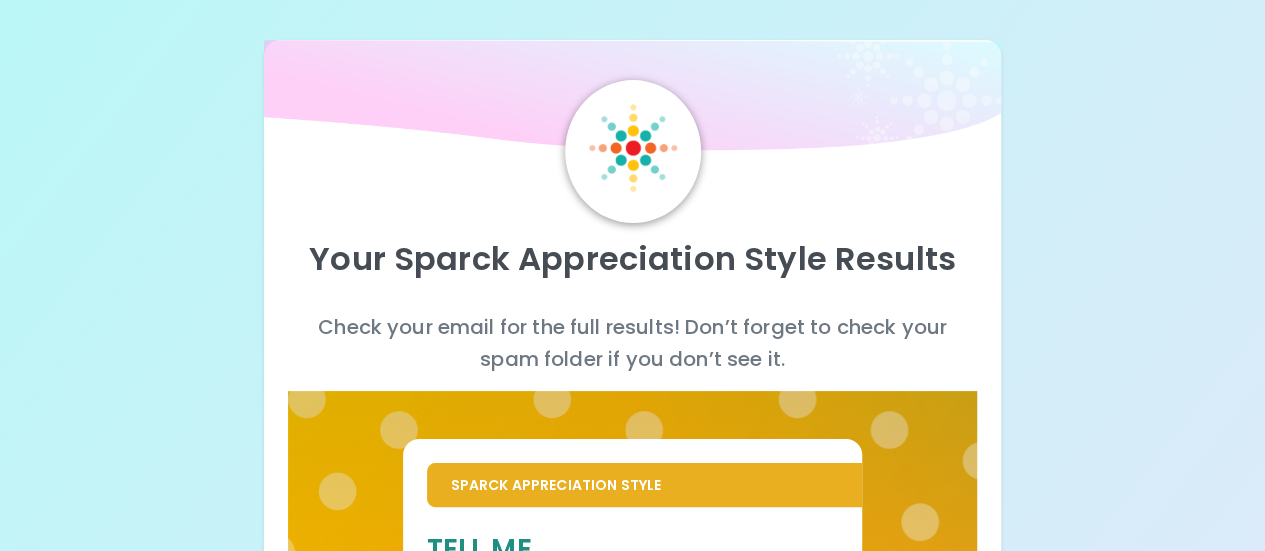 click on "Your Sparck Appreciation Style Results Check your email for the full results! Don’t forget to check your spam folder if you don’t see it. Sparck Appreciation Style Tell Me Sparck Appreciation Style Connect With Me" at bounding box center [632, 1101] 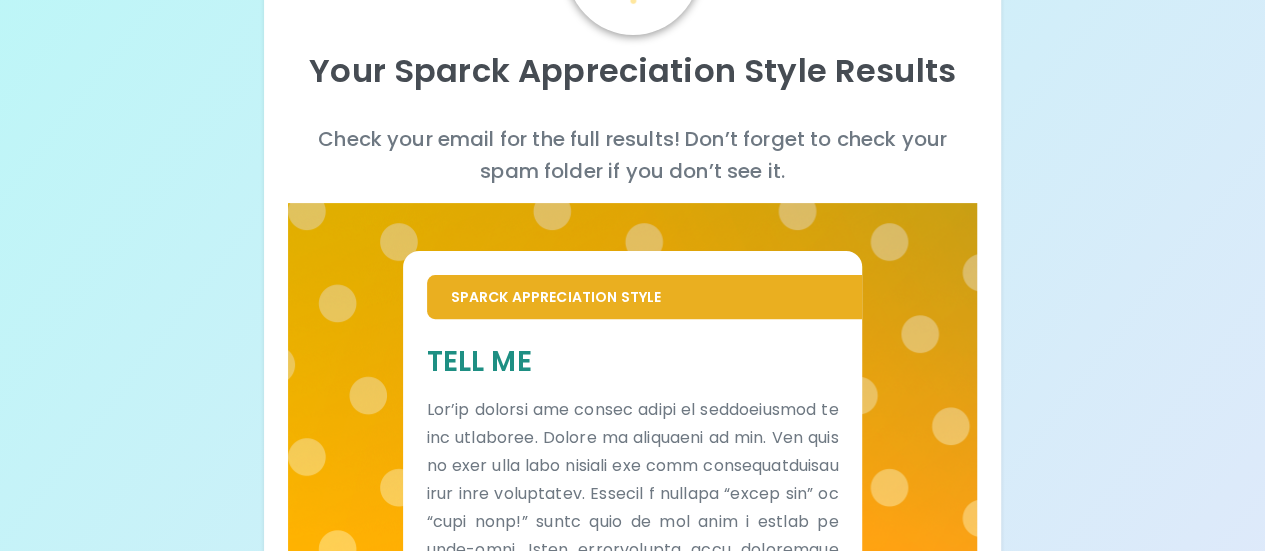scroll, scrollTop: 0, scrollLeft: 0, axis: both 